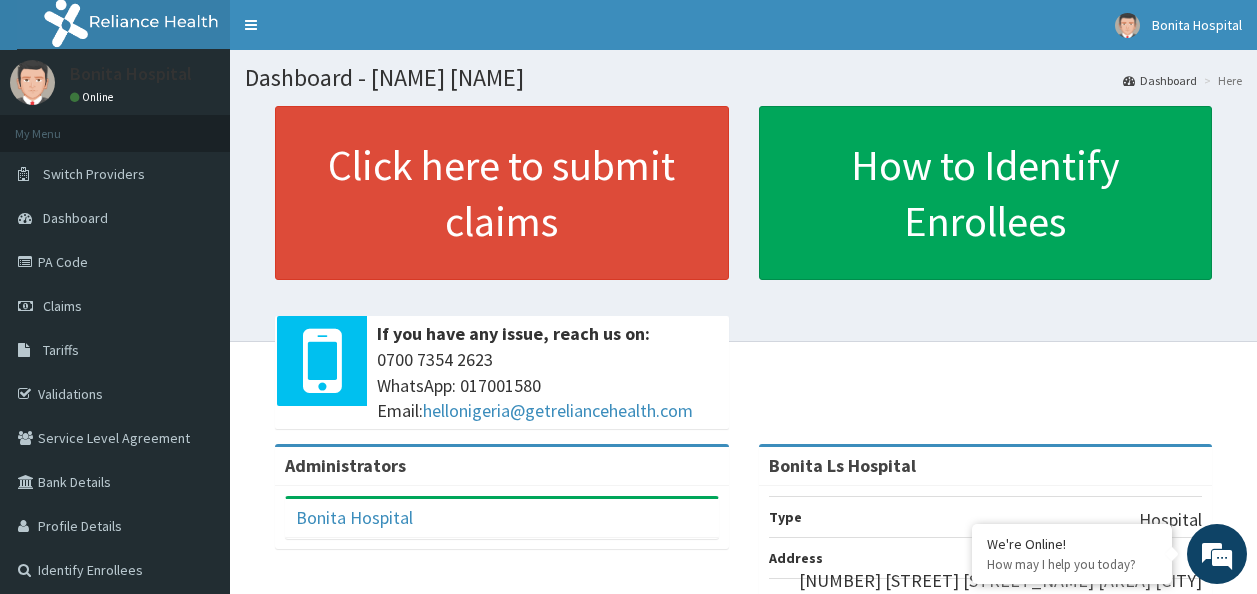 scroll, scrollTop: 0, scrollLeft: 0, axis: both 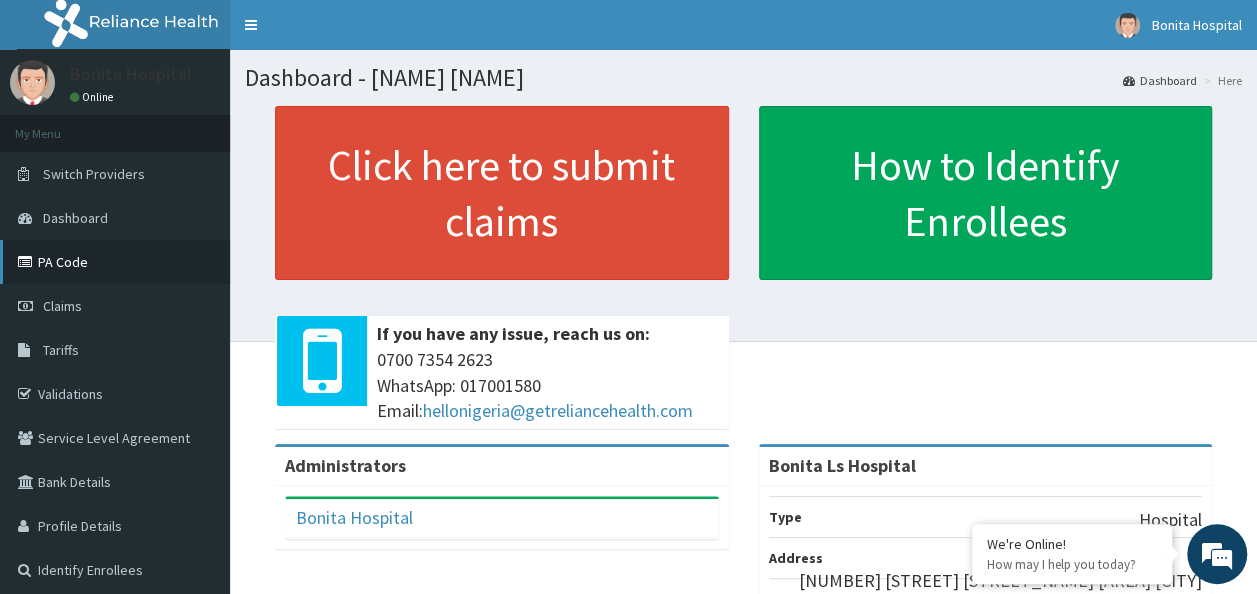 click on "PA Code" at bounding box center [115, 262] 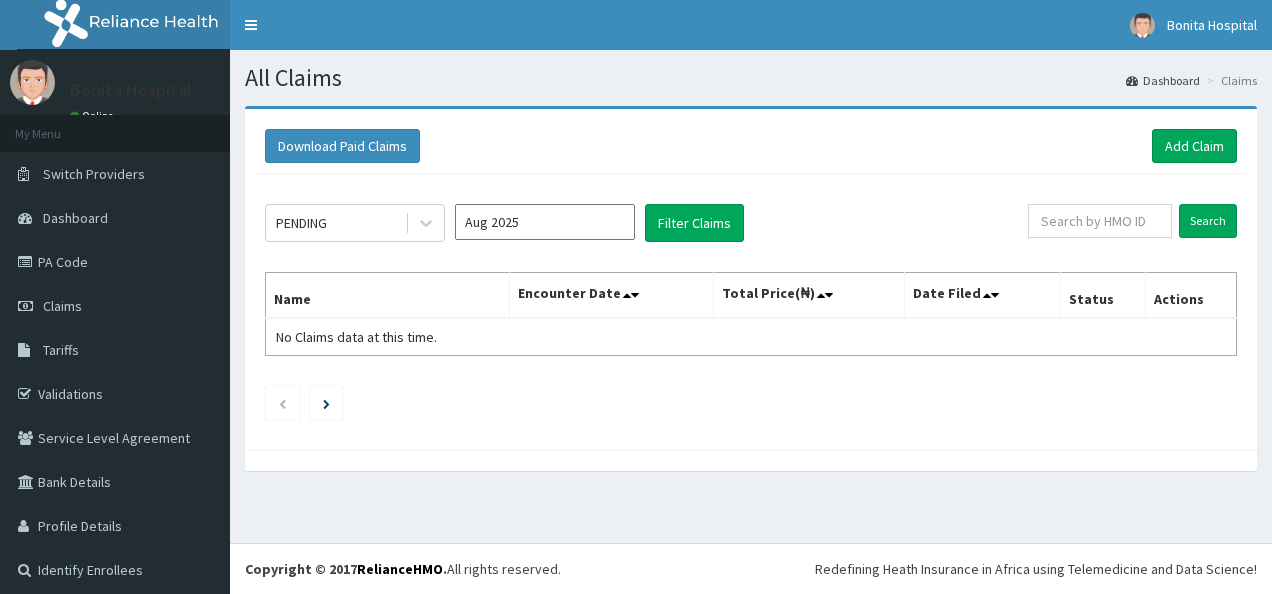 click on "Add Claim" at bounding box center [1194, 146] 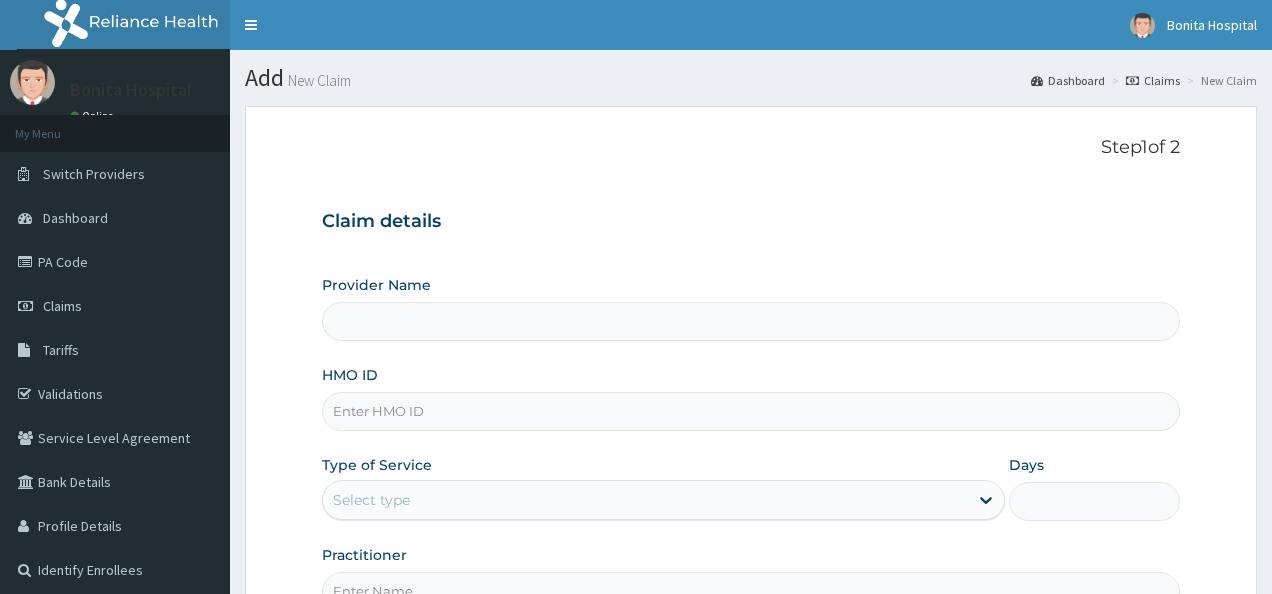 click on "HMO ID" at bounding box center (751, 411) 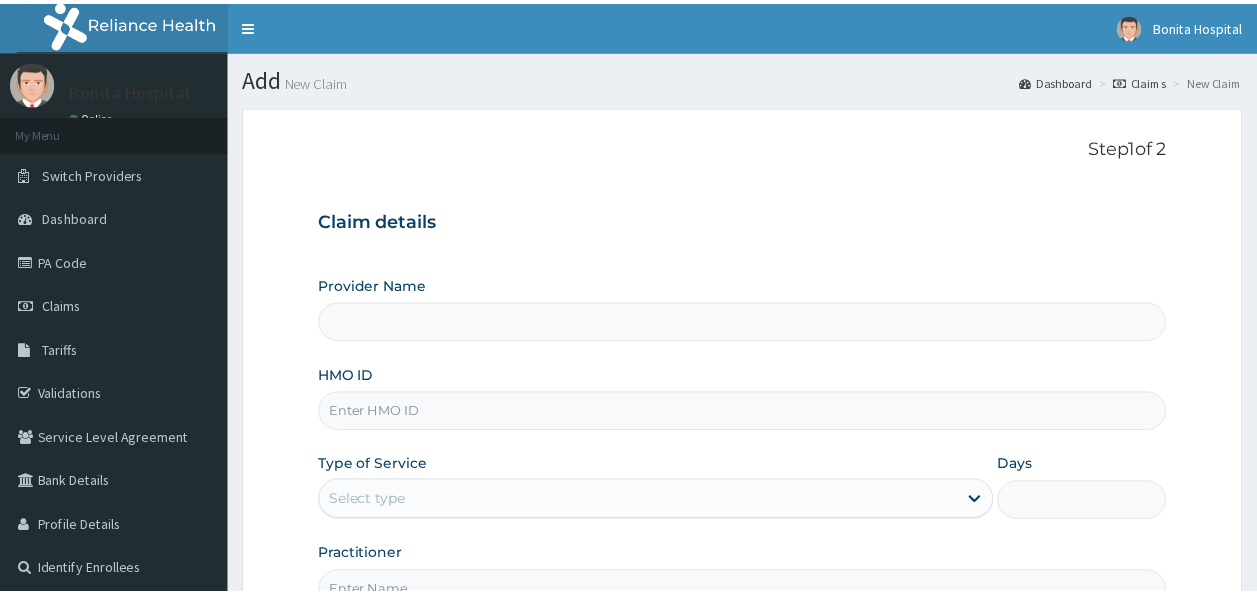 scroll, scrollTop: 0, scrollLeft: 0, axis: both 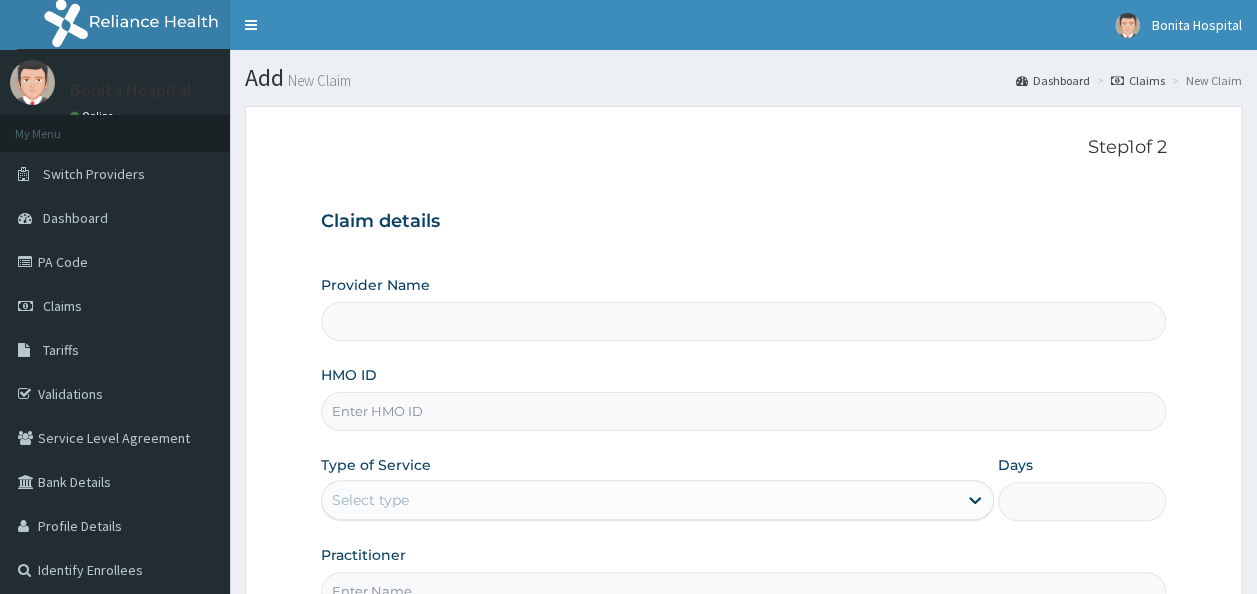 type on "R" 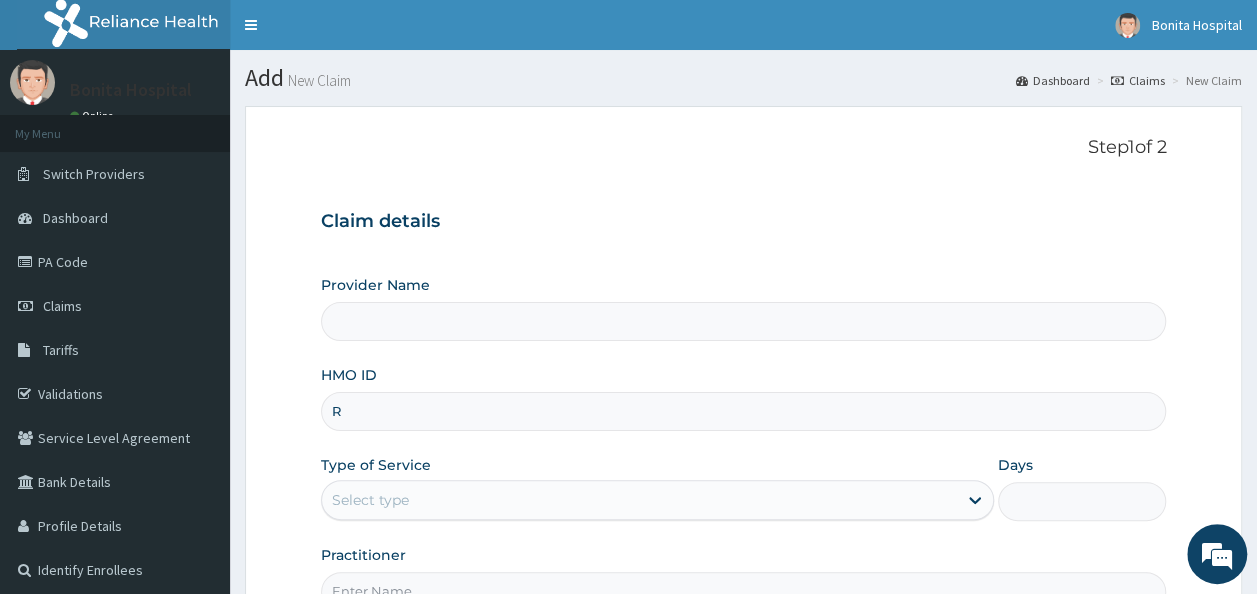 type on "Bonita Ls Hospital" 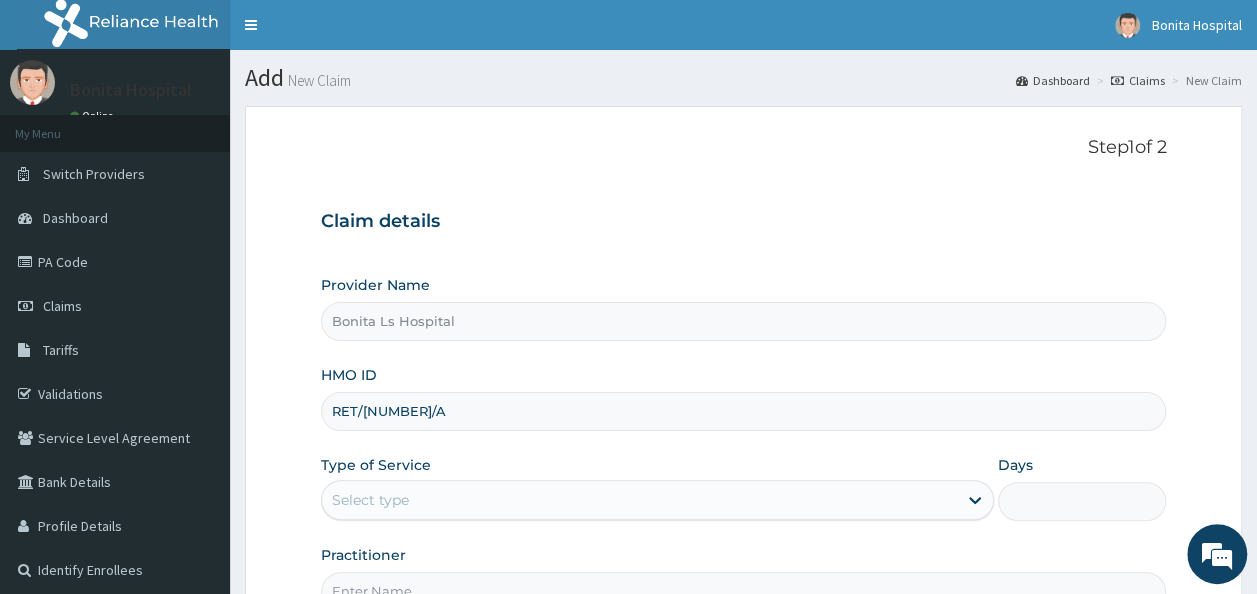 scroll, scrollTop: 0, scrollLeft: 0, axis: both 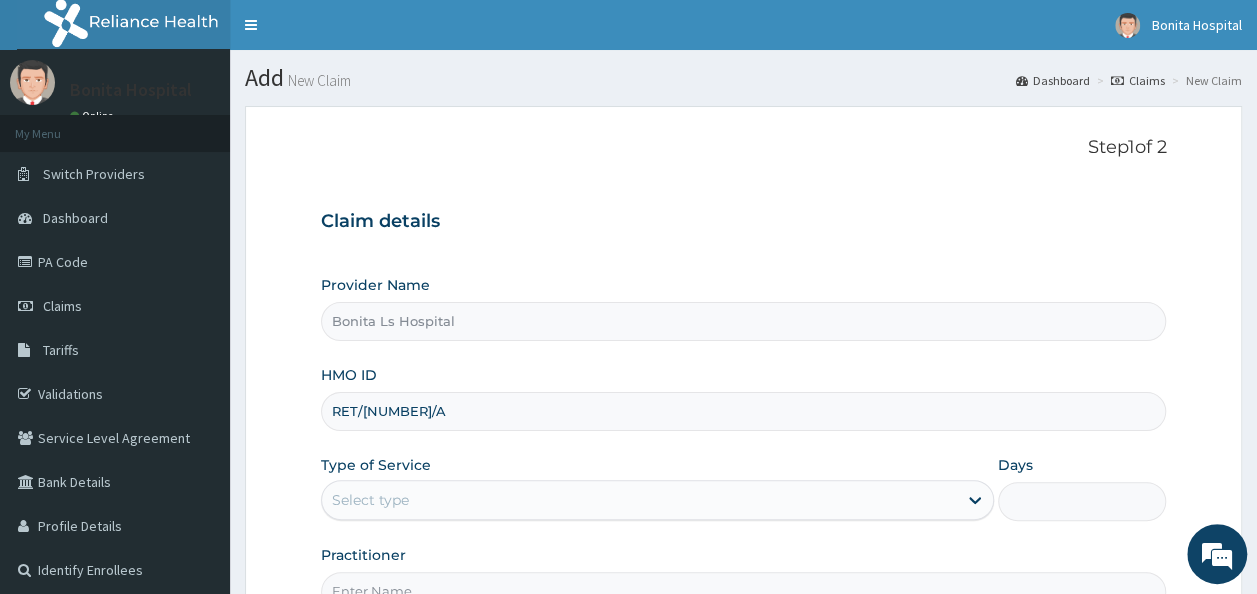 type on "RET/46451/A" 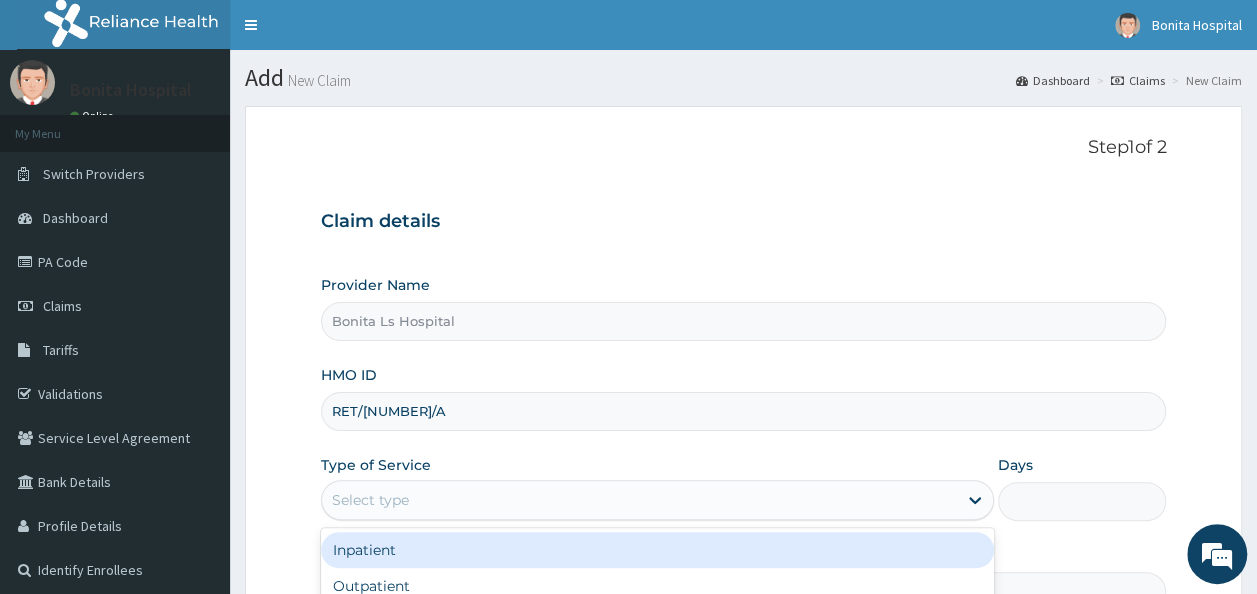 click on "Select type" at bounding box center (639, 500) 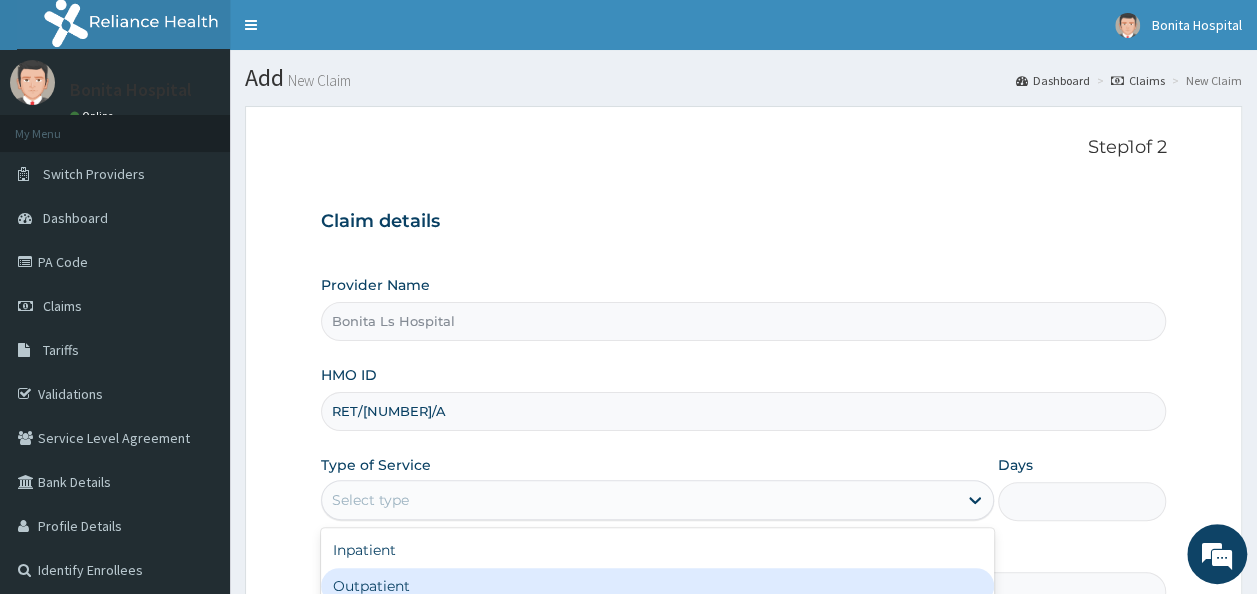 click on "Outpatient" at bounding box center [657, 586] 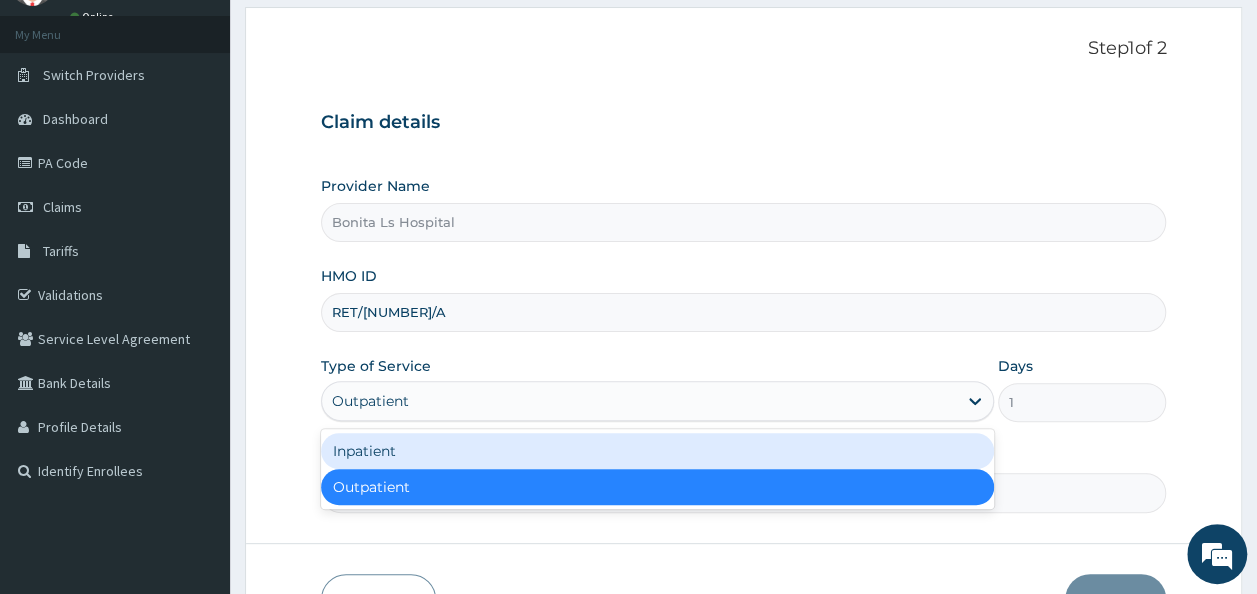scroll, scrollTop: 104, scrollLeft: 0, axis: vertical 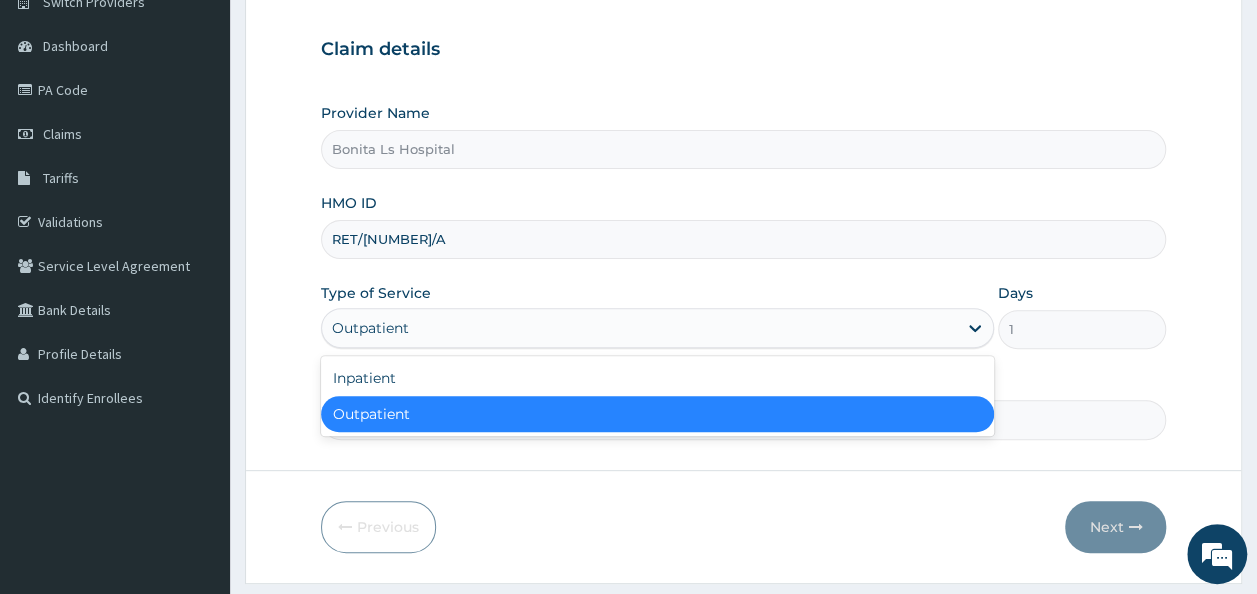 click on "Outpatient" at bounding box center (657, 414) 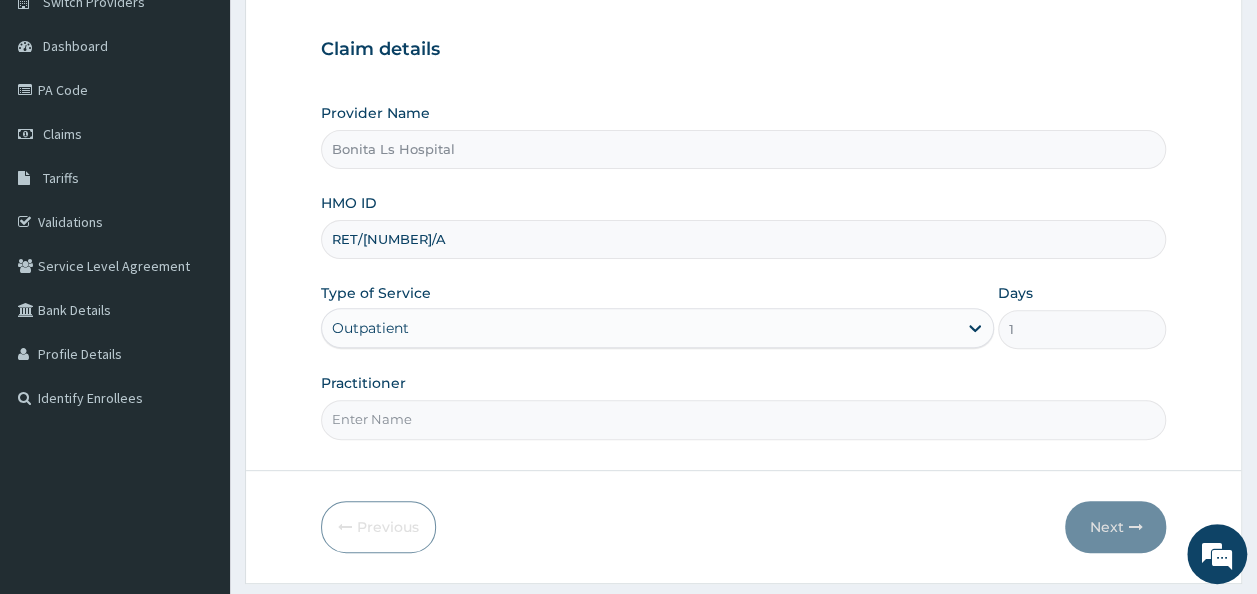 click on "Practitioner" at bounding box center (744, 419) 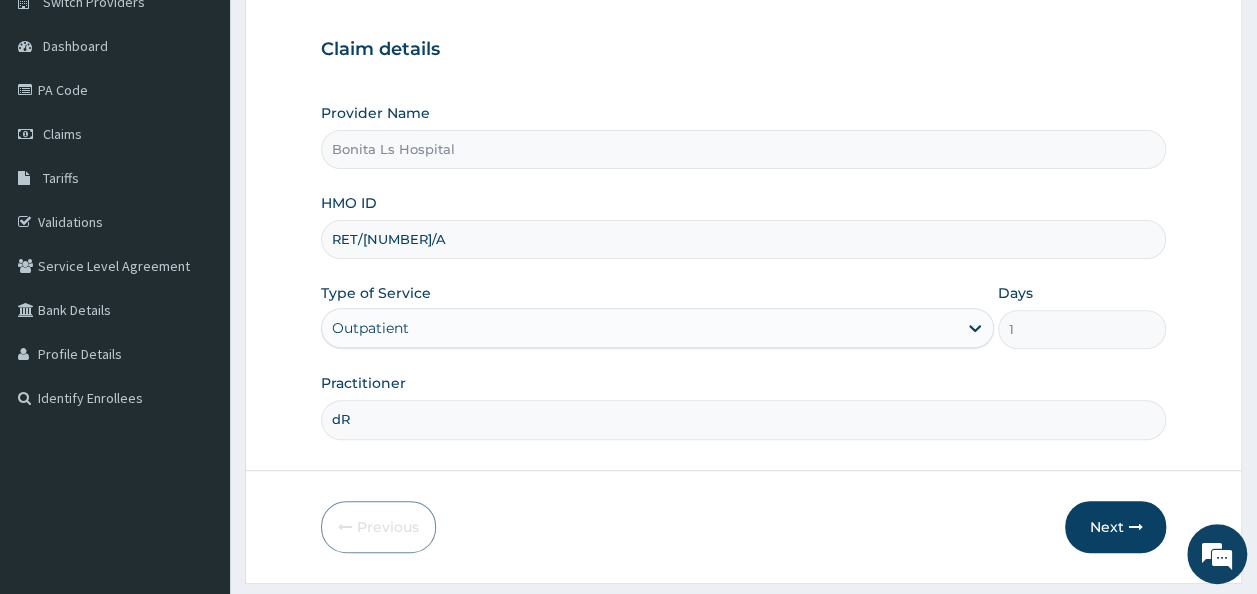 type on "d" 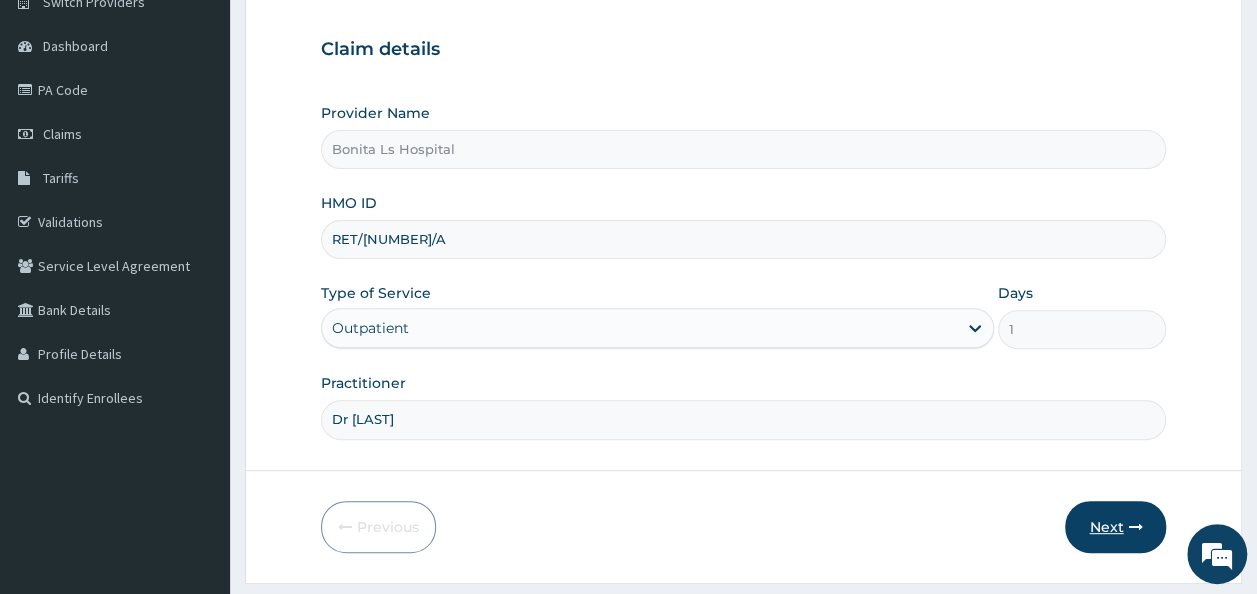 type on "Dr Tai" 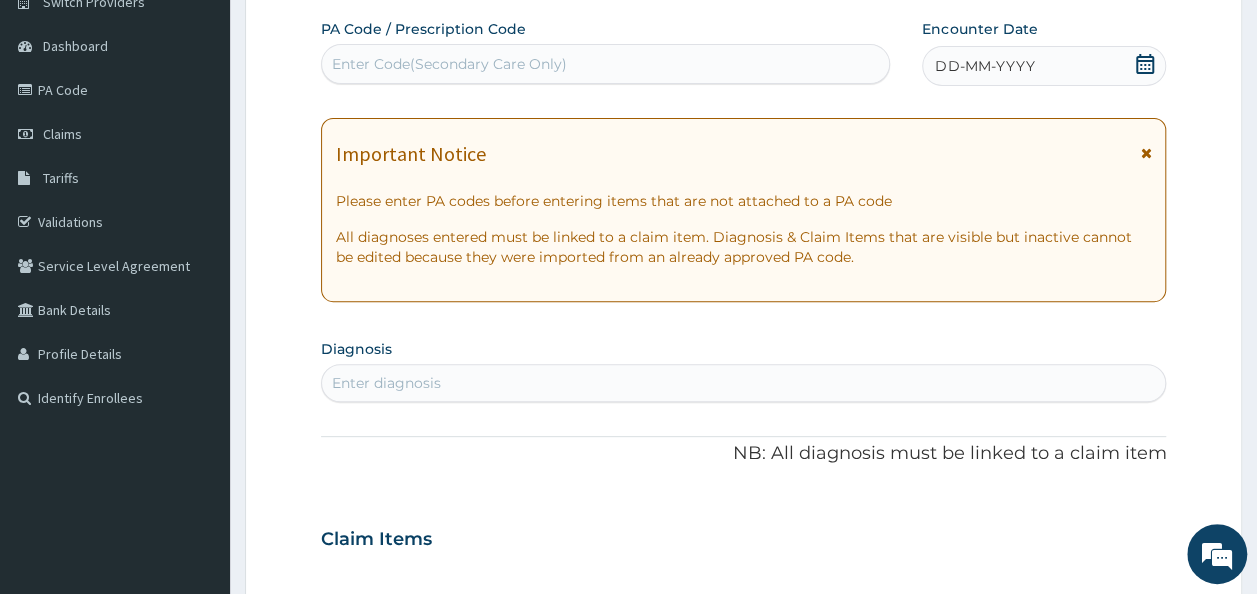 click on "Enter Code(Secondary Care Only)" at bounding box center [449, 64] 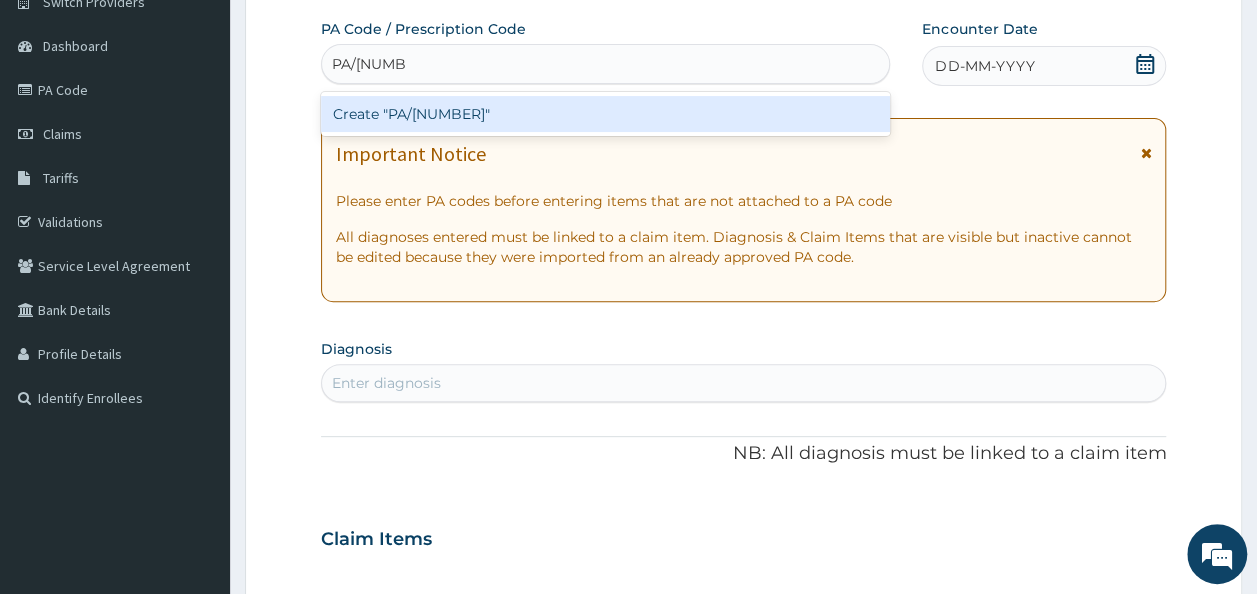 click on "Create "PA/107626"" at bounding box center [606, 114] 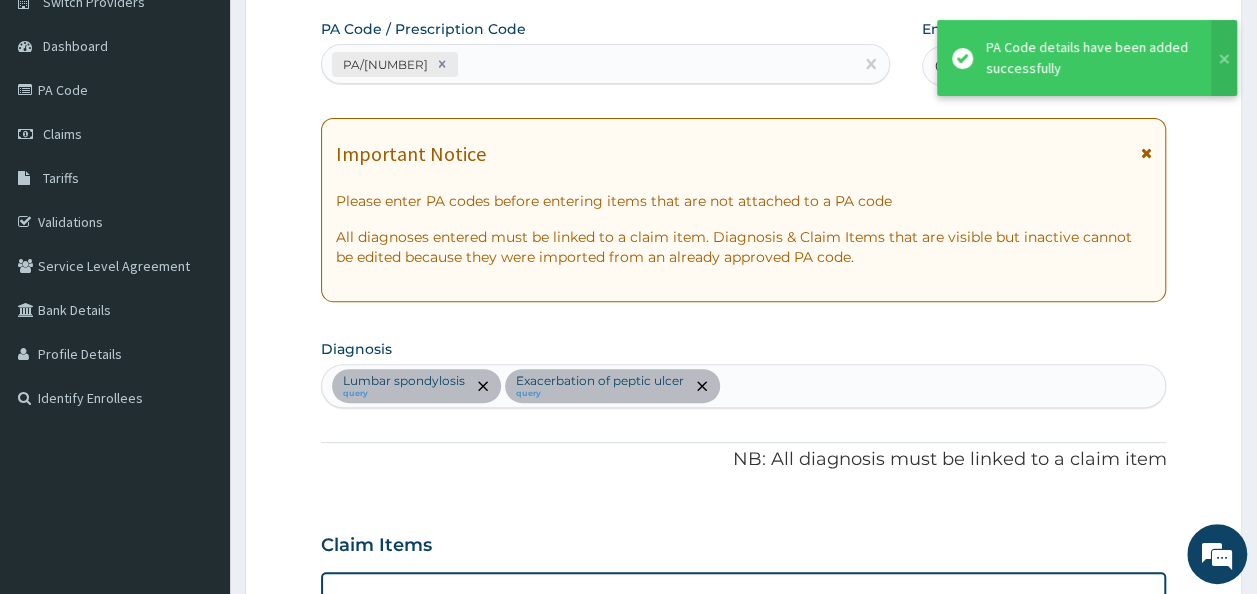 scroll, scrollTop: 1019, scrollLeft: 0, axis: vertical 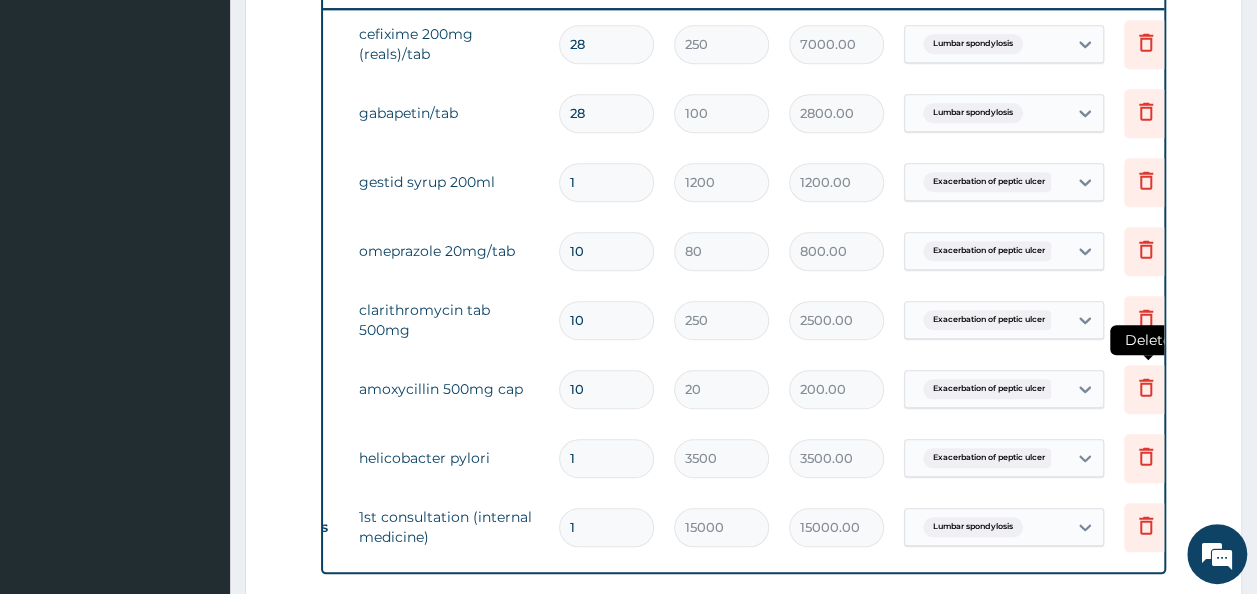 click 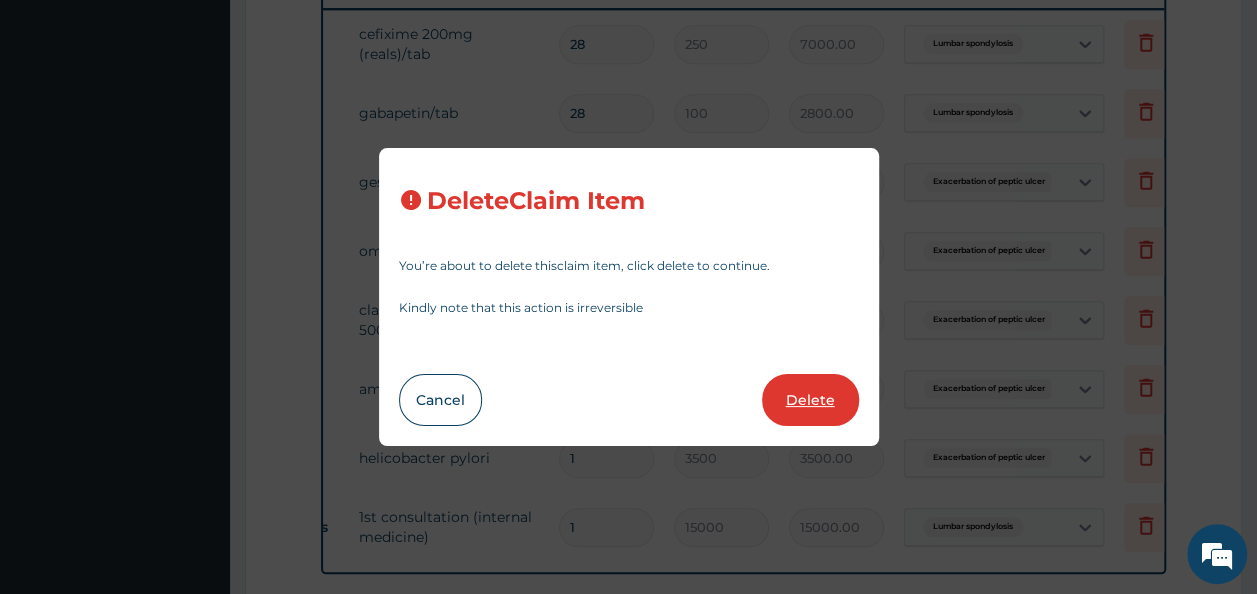 click on "Delete" at bounding box center [810, 400] 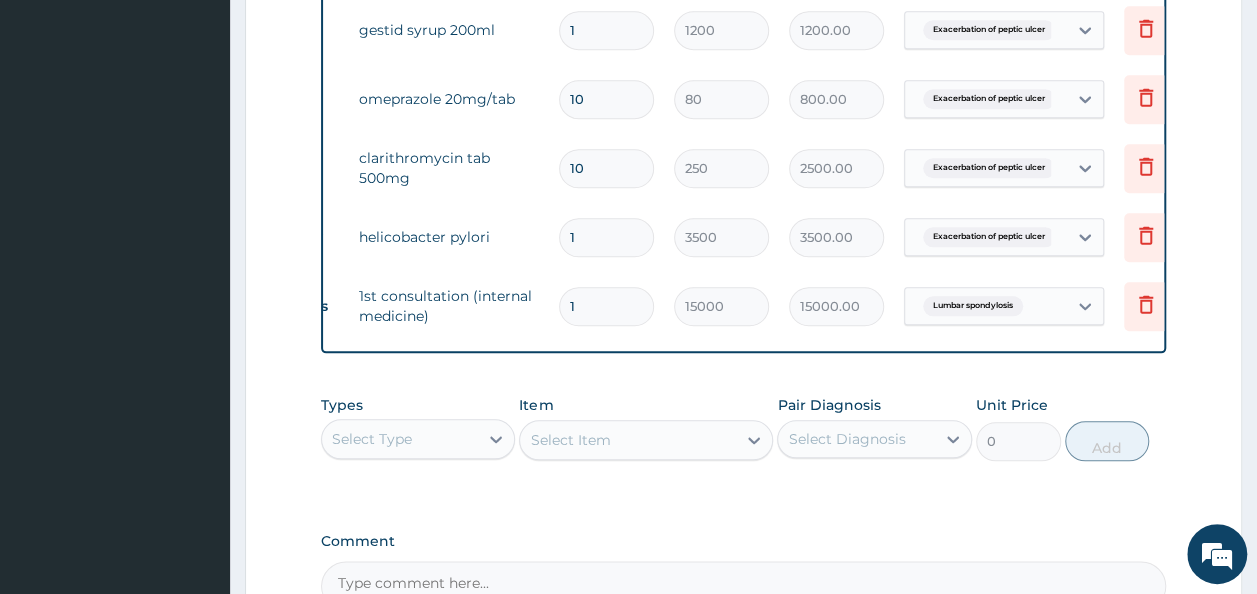 scroll, scrollTop: 966, scrollLeft: 0, axis: vertical 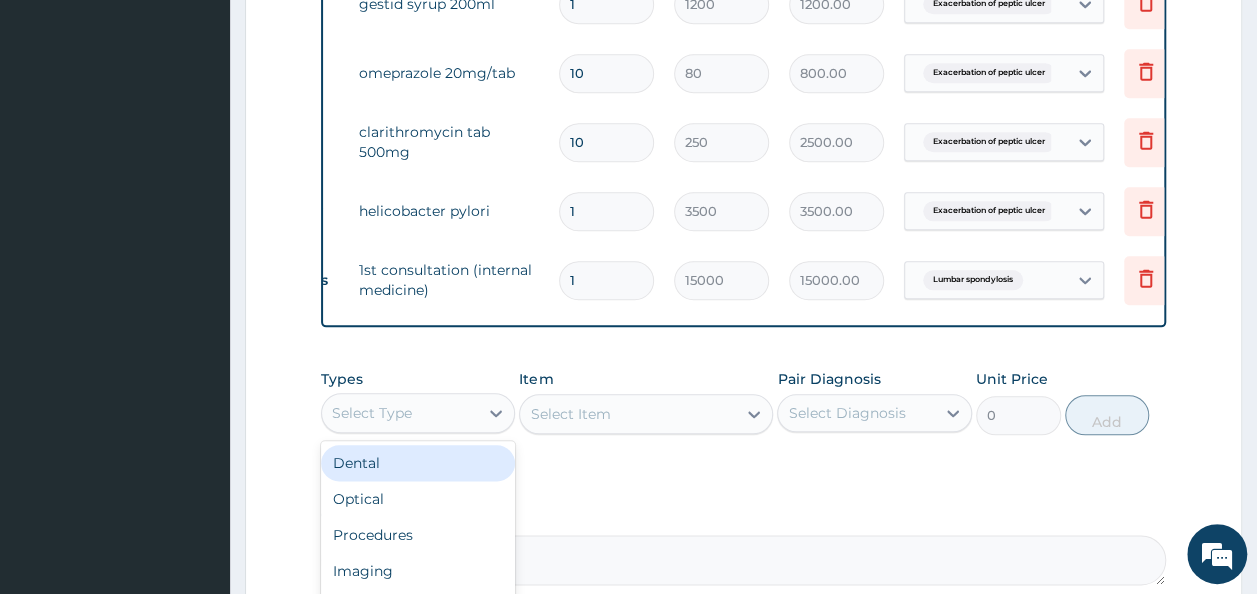 click on "Select Type" at bounding box center (418, 413) 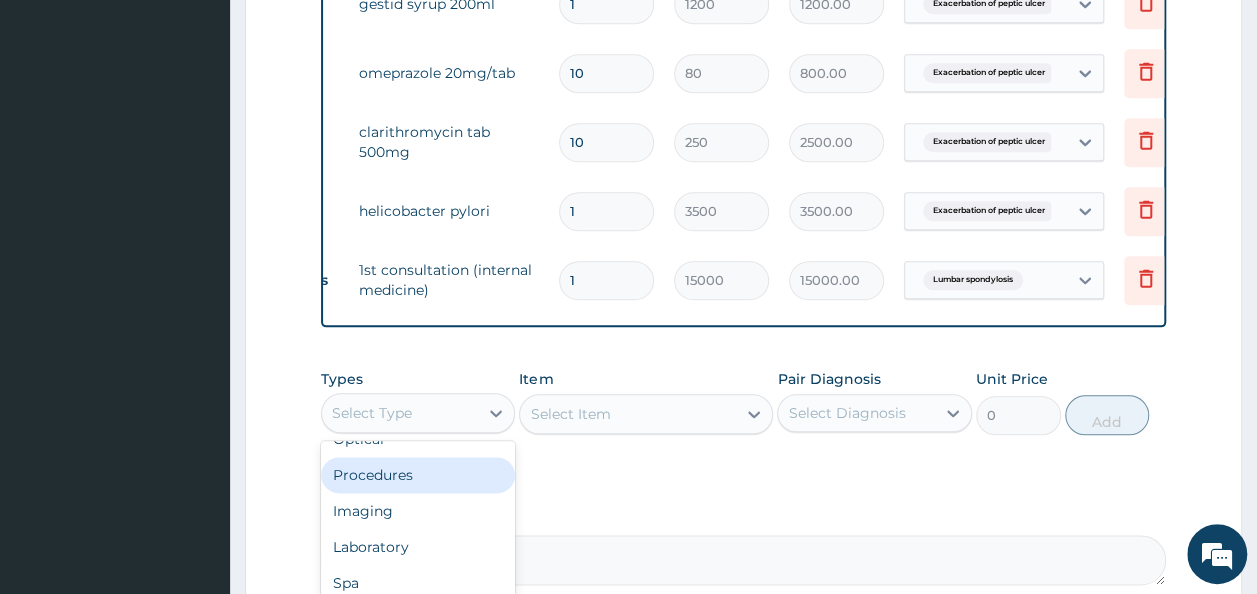 scroll, scrollTop: 68, scrollLeft: 0, axis: vertical 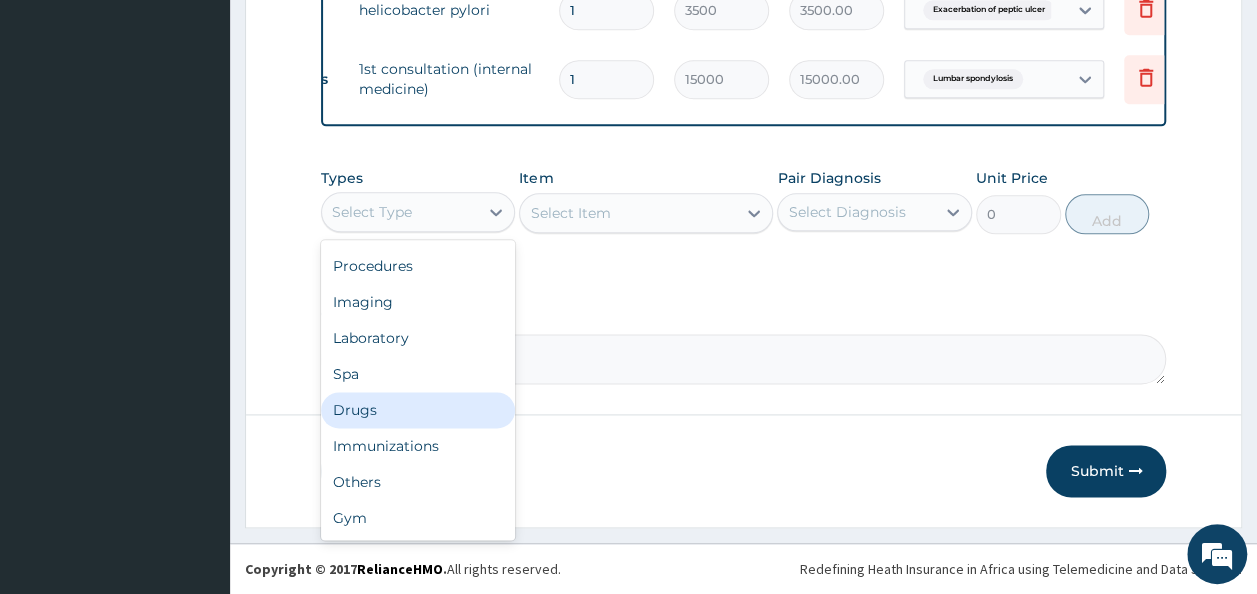 click on "Drugs" at bounding box center (418, 410) 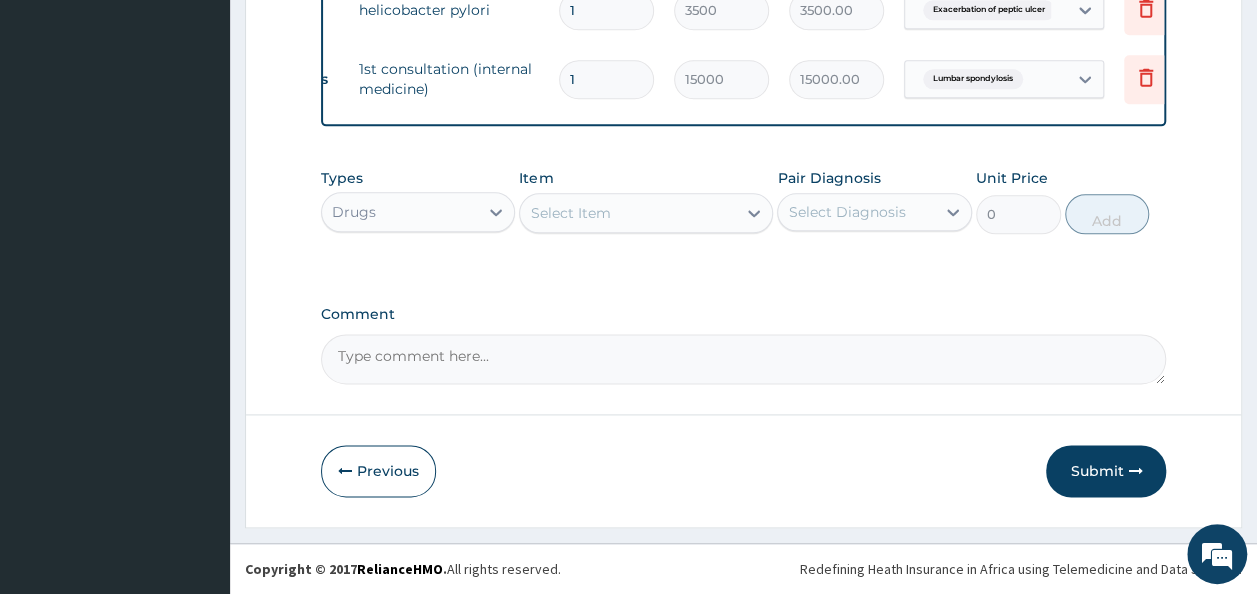 click on "Select Item" at bounding box center (570, 213) 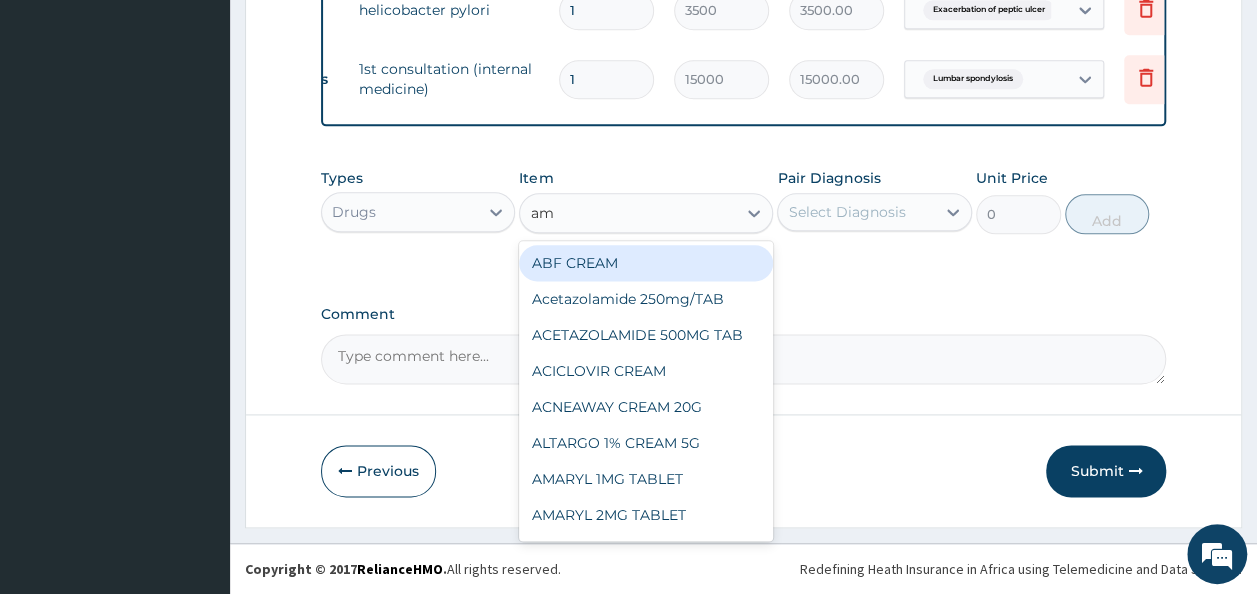 type on "amo" 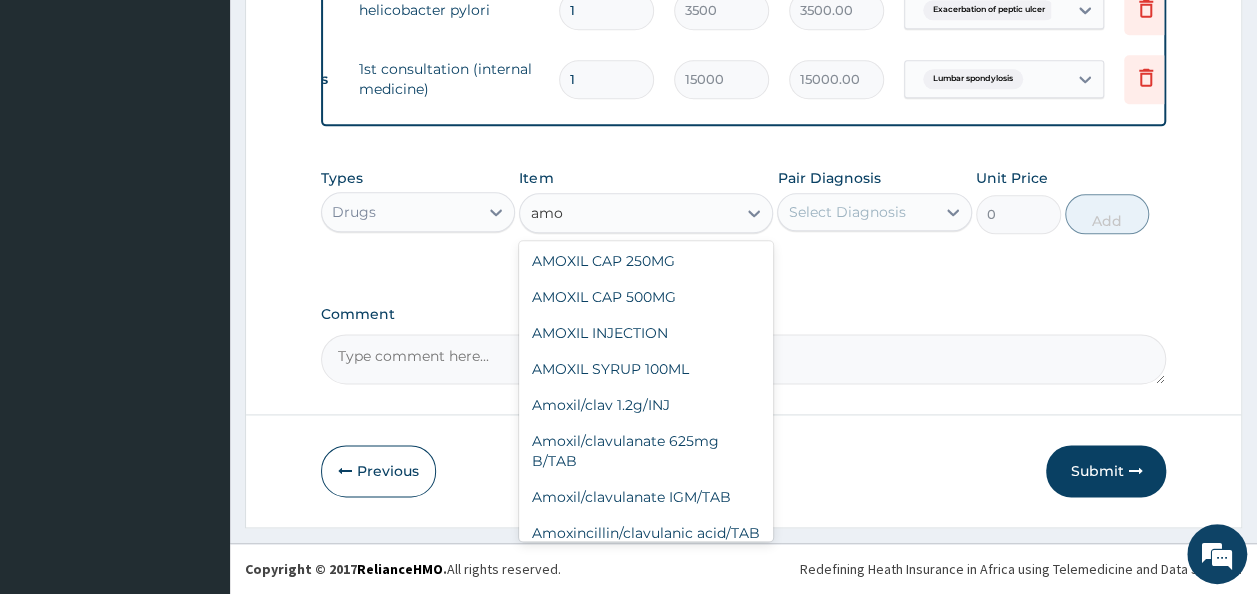 scroll, scrollTop: 740, scrollLeft: 0, axis: vertical 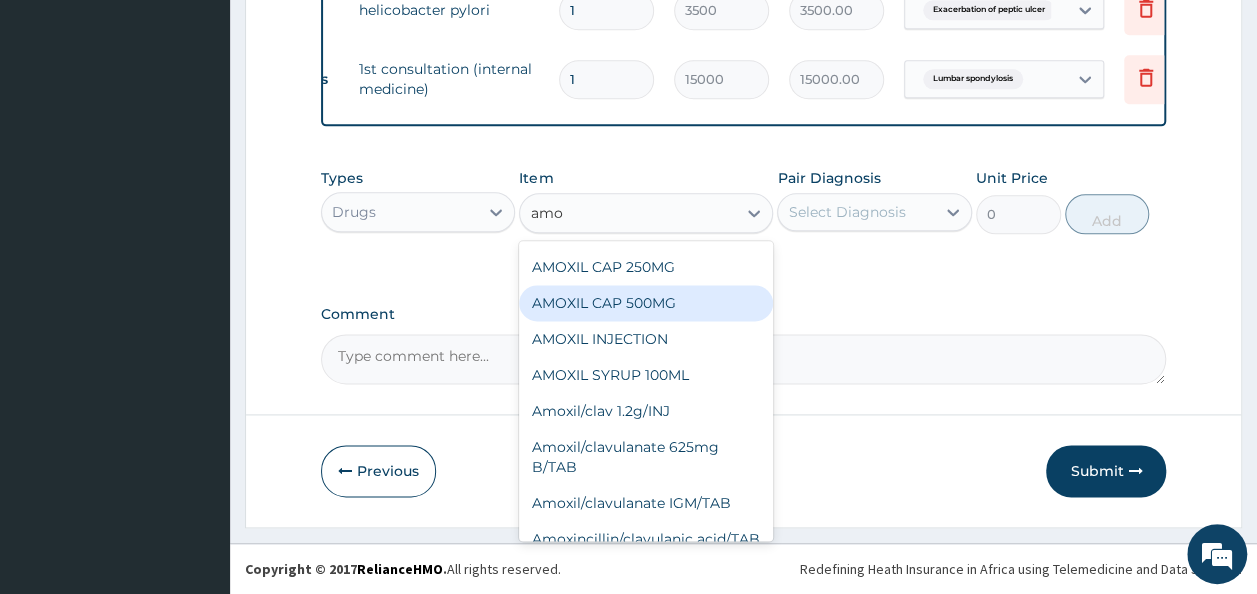 click on "AMOXIL CAP 500MG" at bounding box center [646, 303] 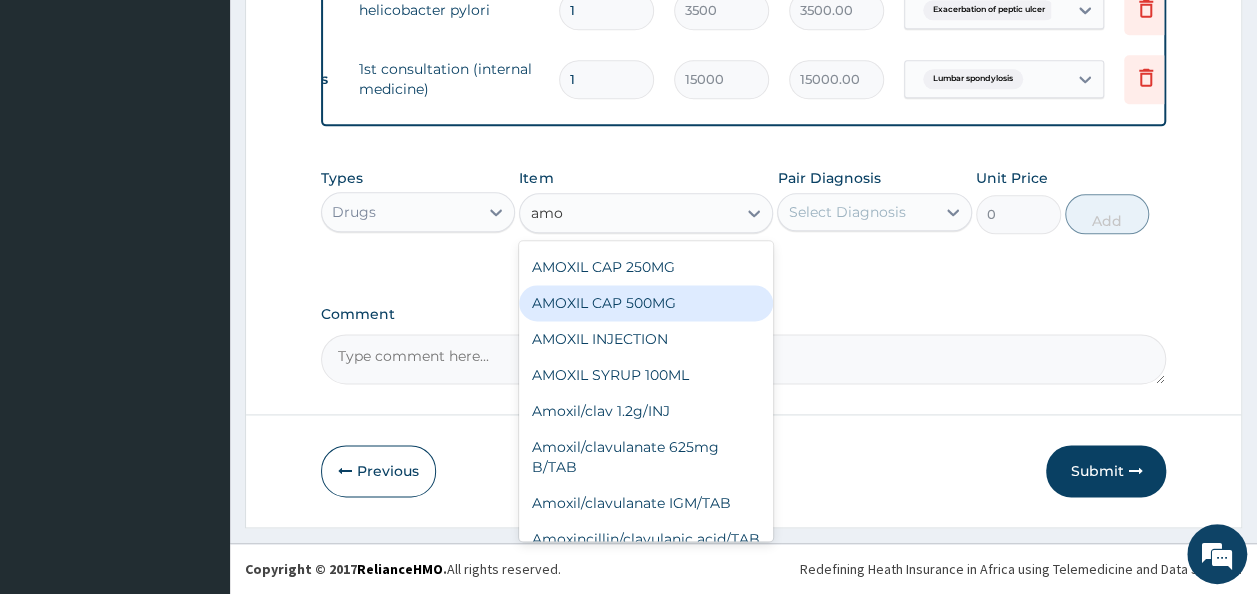 type 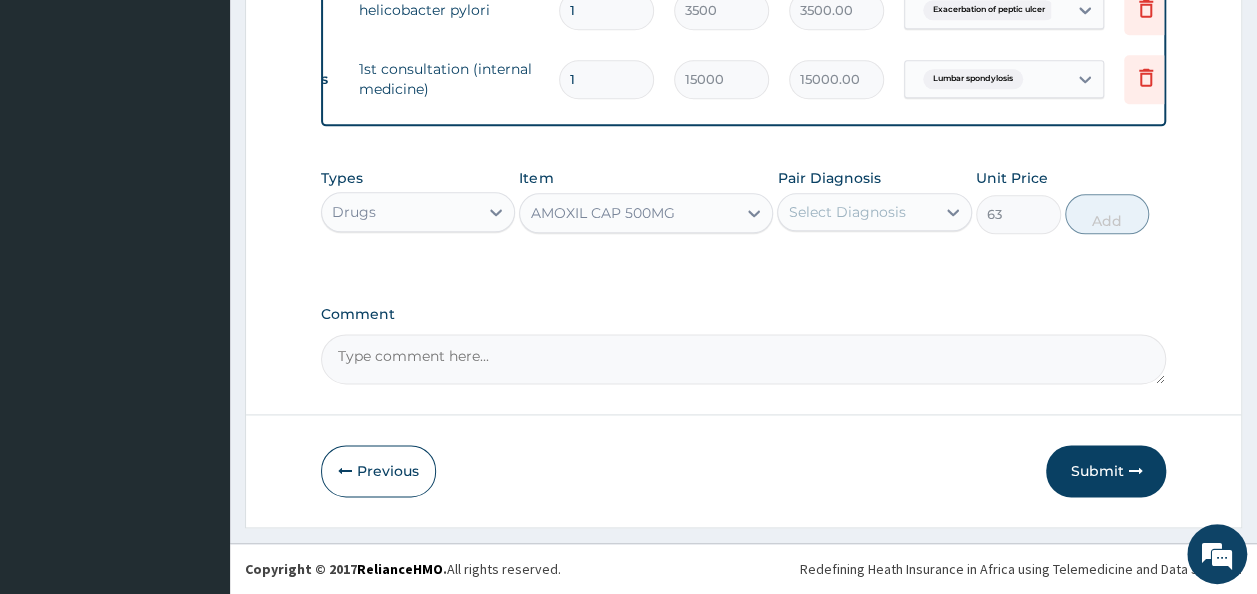 click on "AMOXIL CAP 500MG" at bounding box center [628, 213] 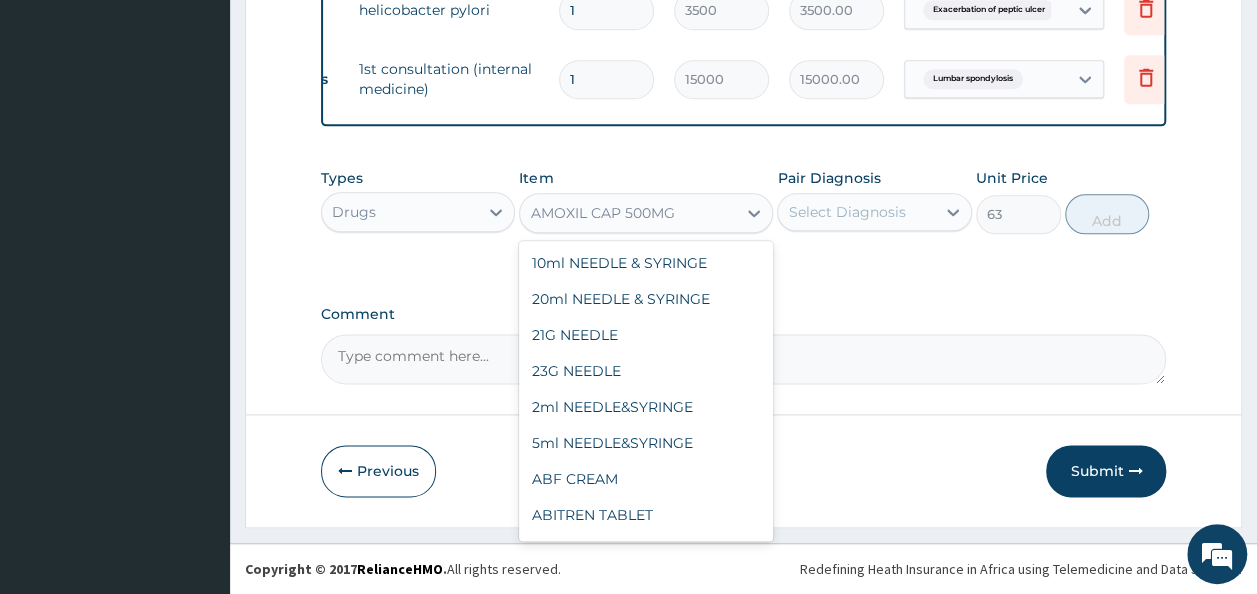 scroll, scrollTop: 2868, scrollLeft: 0, axis: vertical 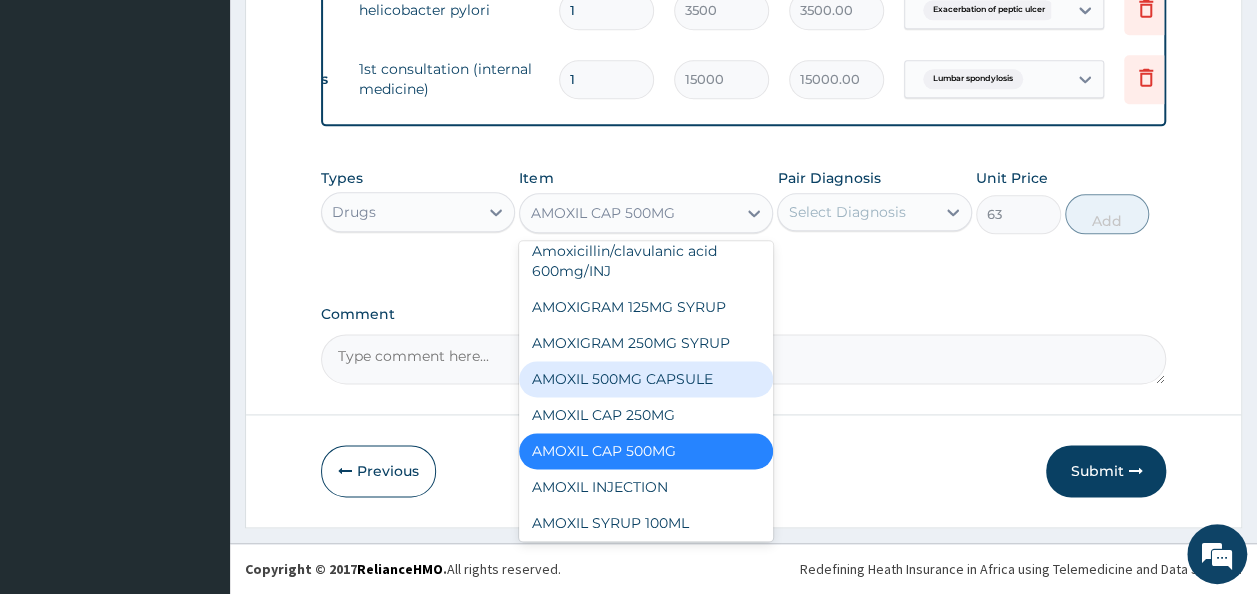 click on "AMOXIL 500MG CAPSULE" at bounding box center (646, 379) 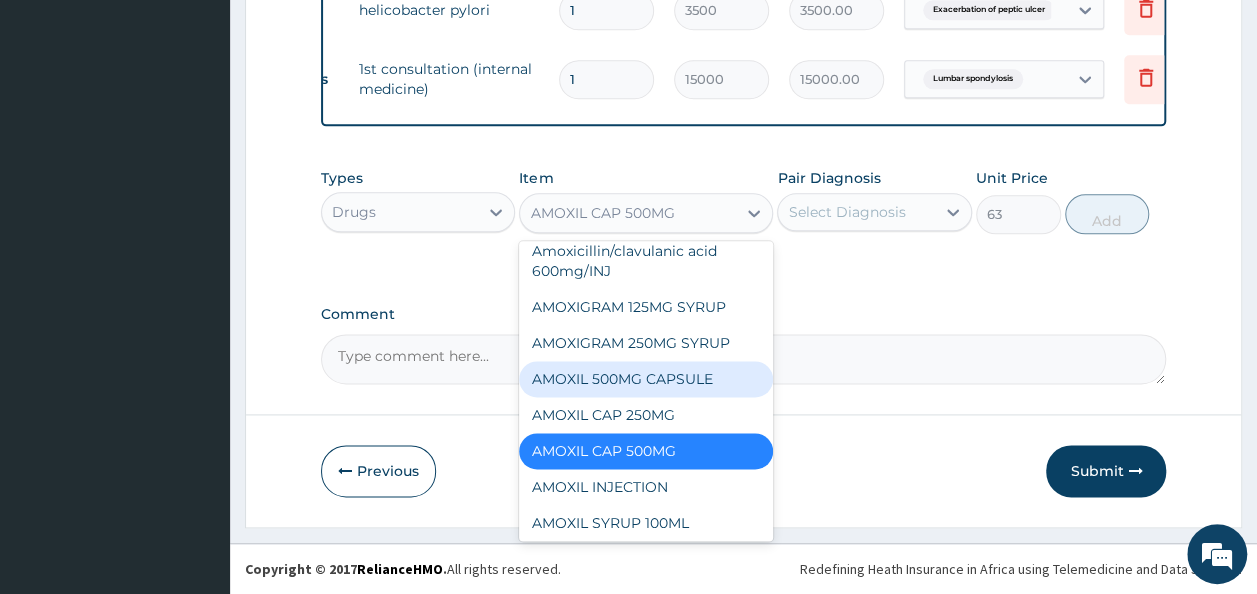 type on "200" 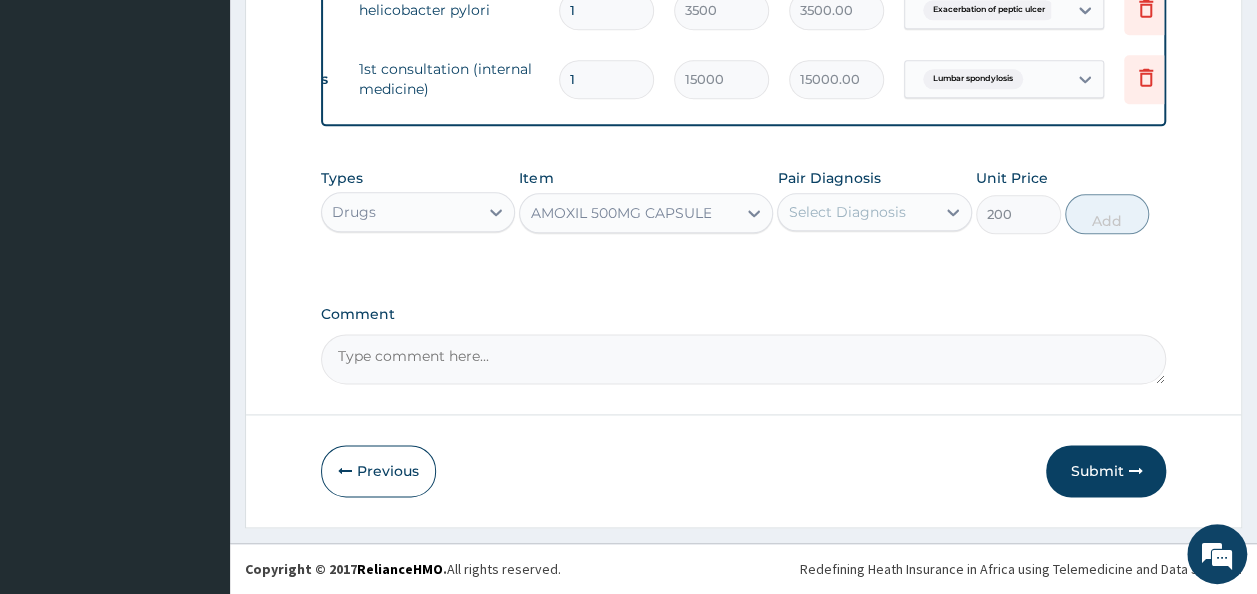 click on "Select Diagnosis" at bounding box center (846, 212) 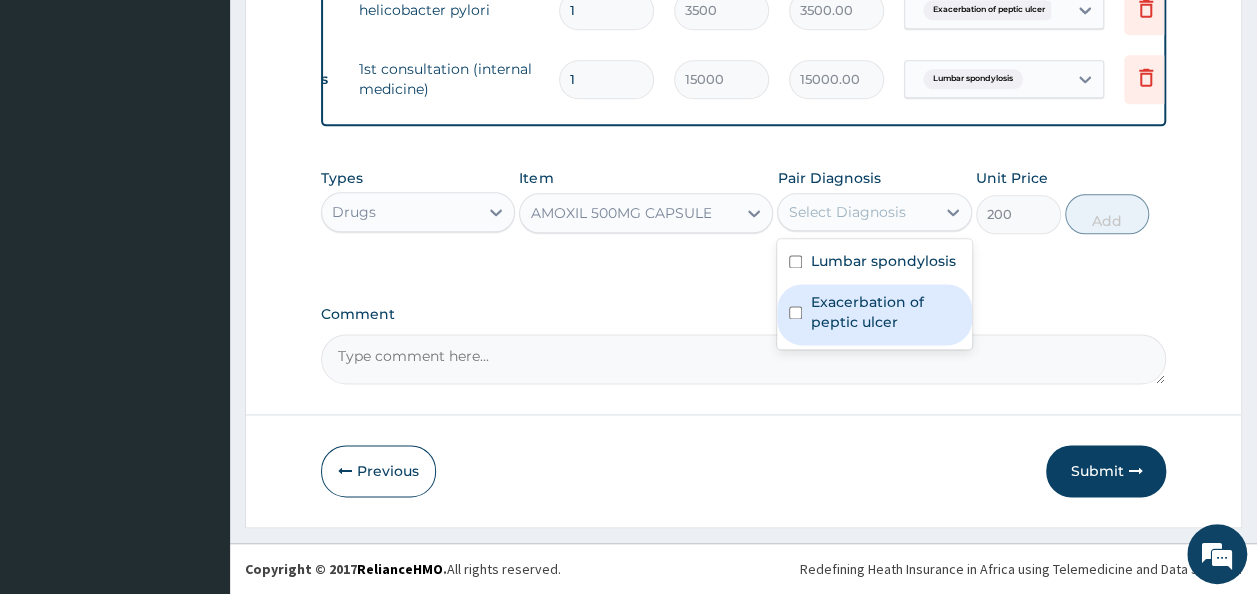 click on "Exacerbation of peptic ulcer" at bounding box center [874, 314] 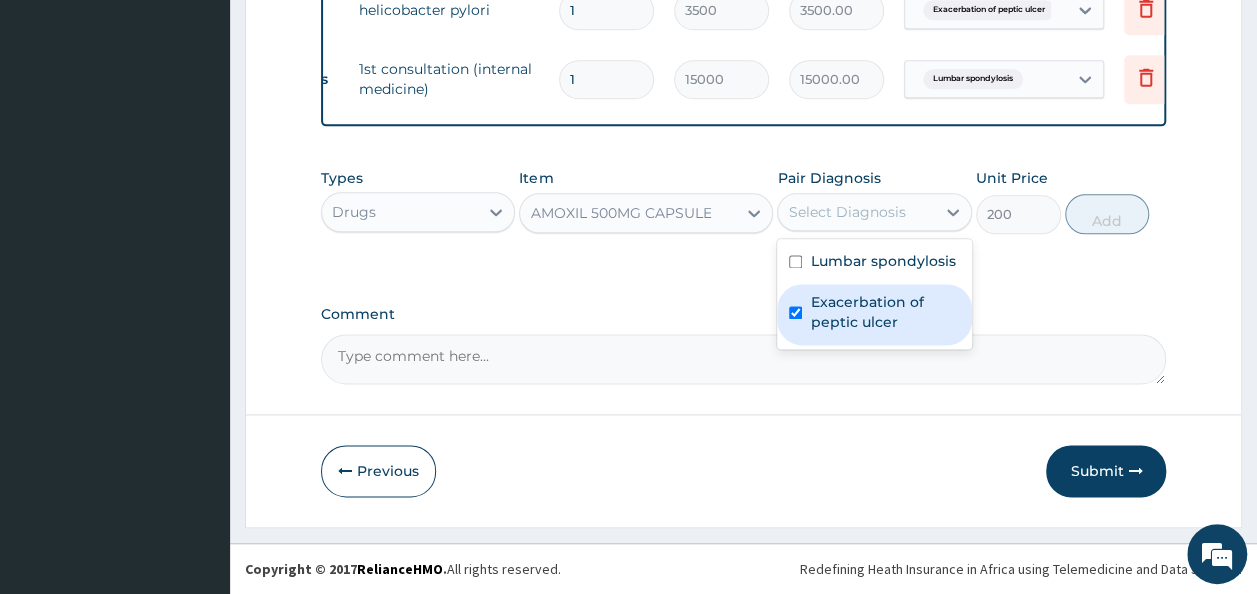 checkbox on "true" 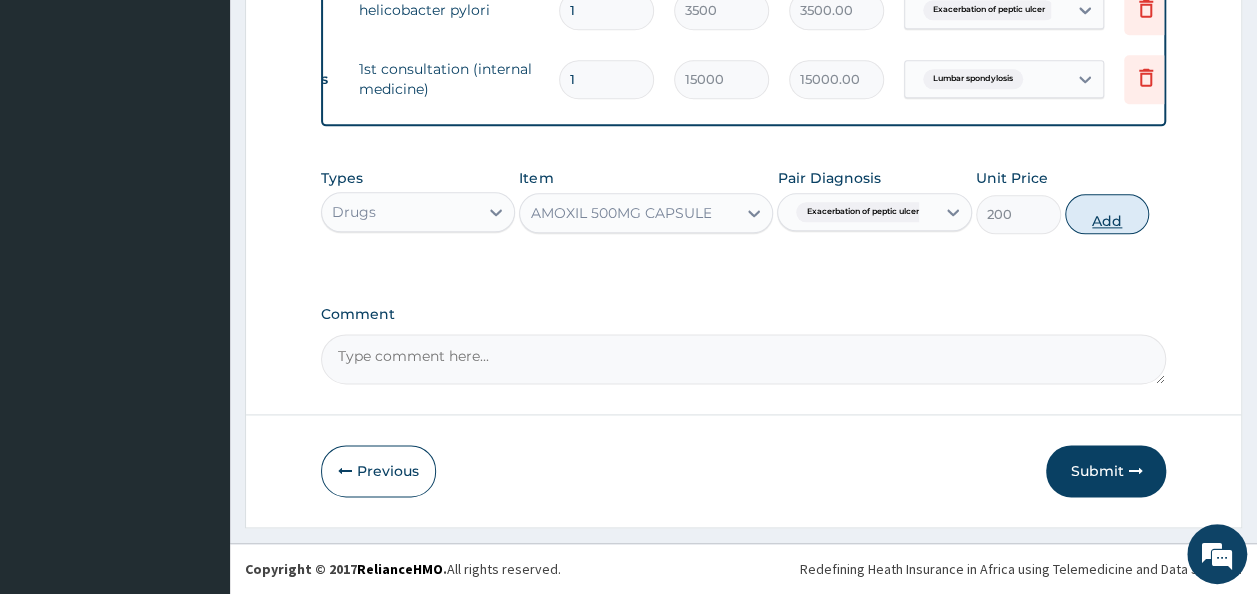 click on "Add" at bounding box center (1107, 214) 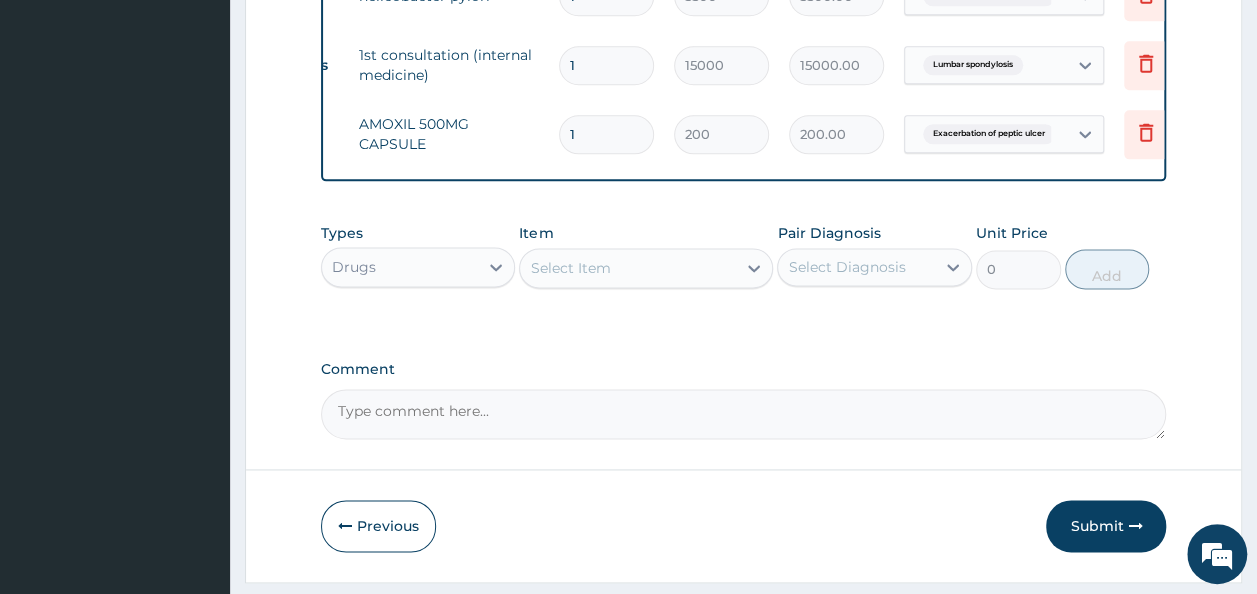 type on "10" 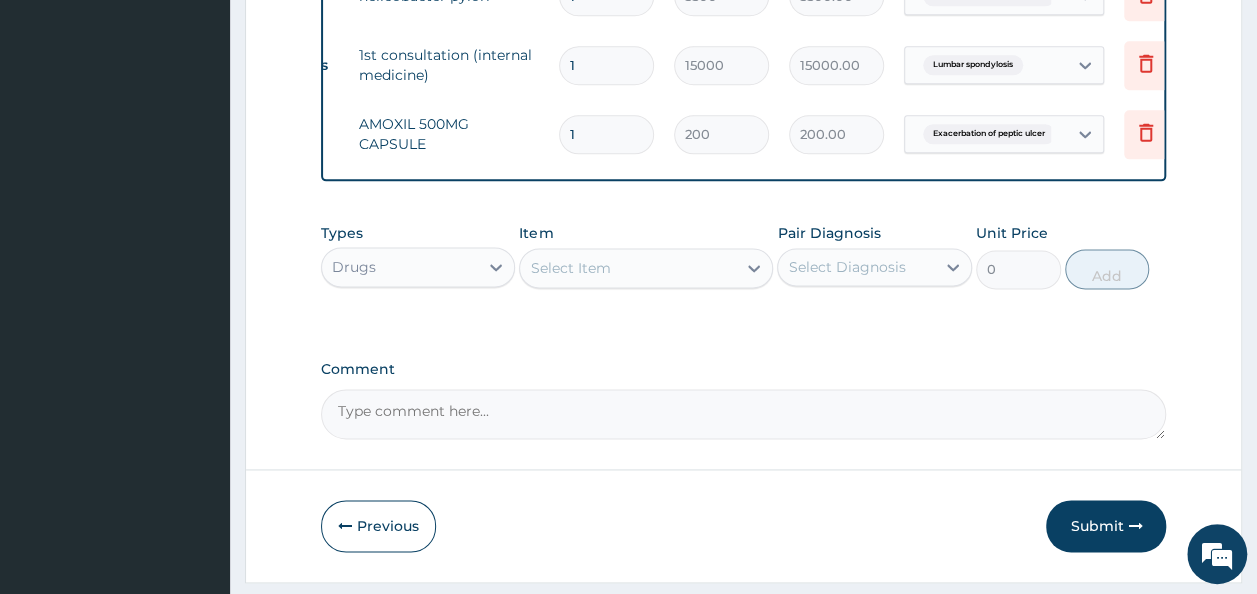 type on "2000.00" 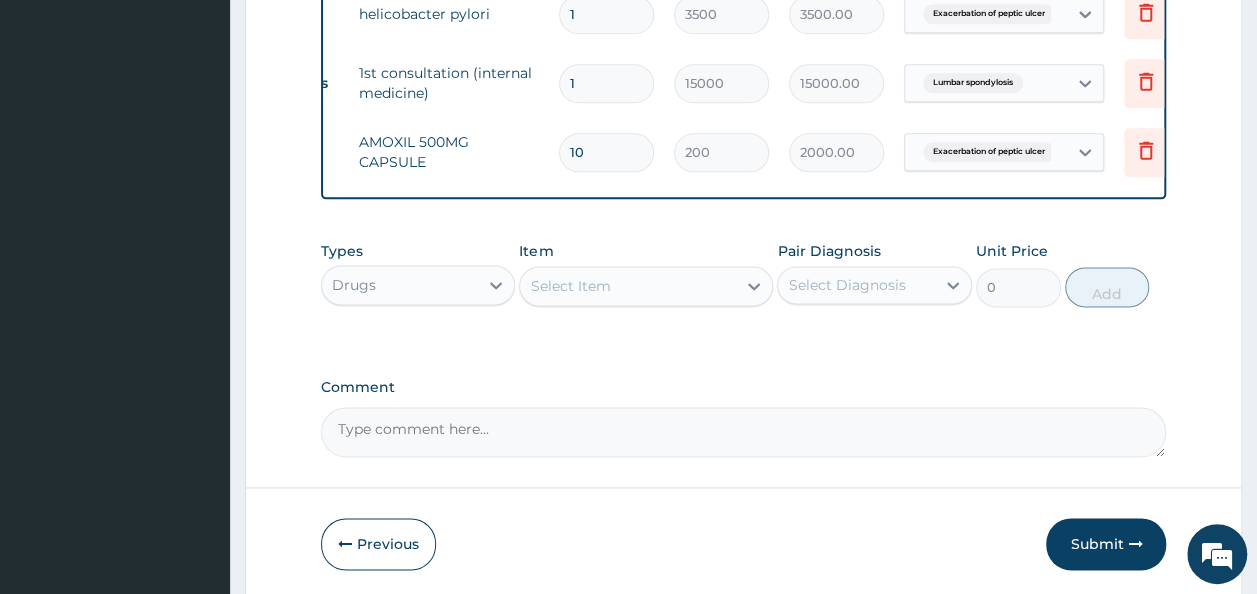 scroll, scrollTop: 1192, scrollLeft: 0, axis: vertical 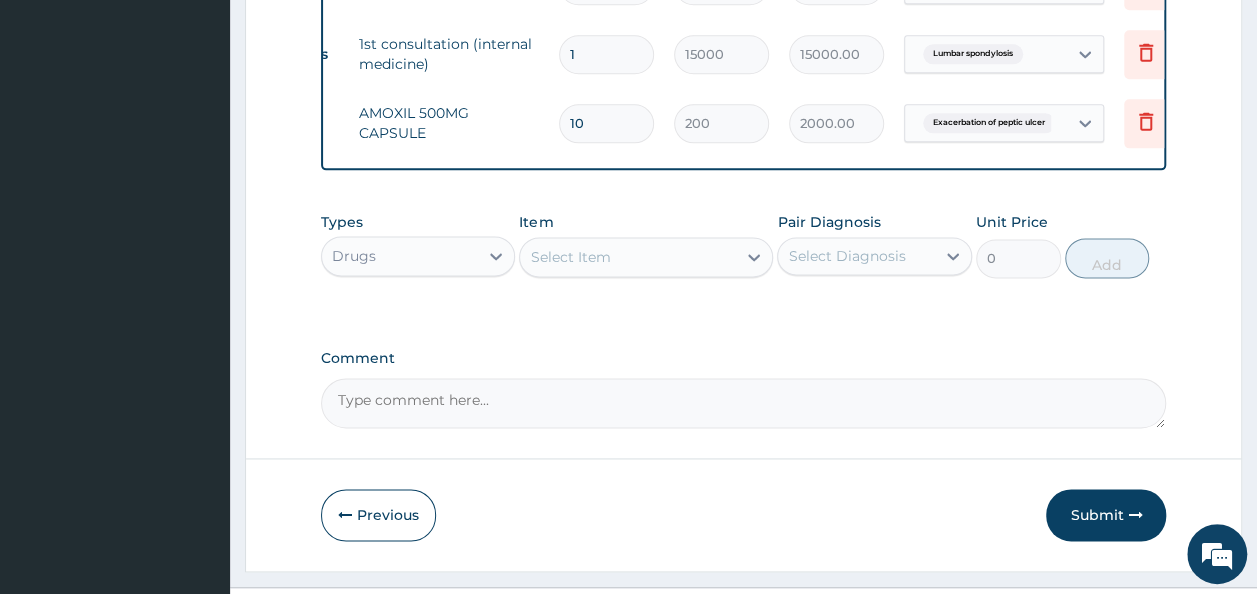 type on "10" 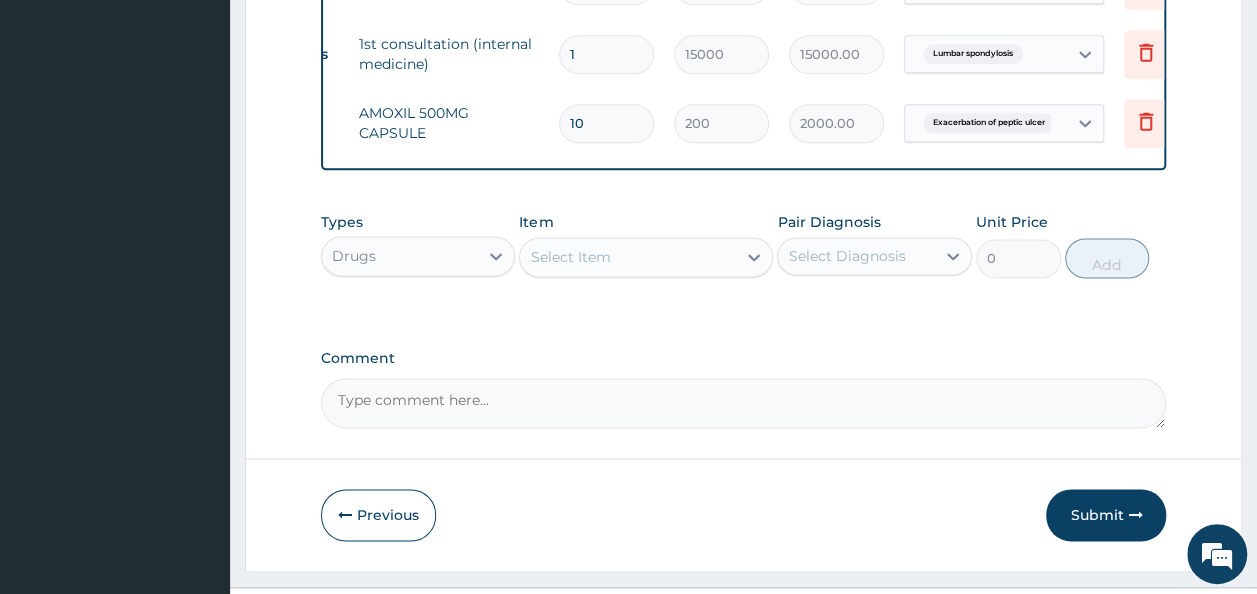 click on "Select Item" at bounding box center (628, 257) 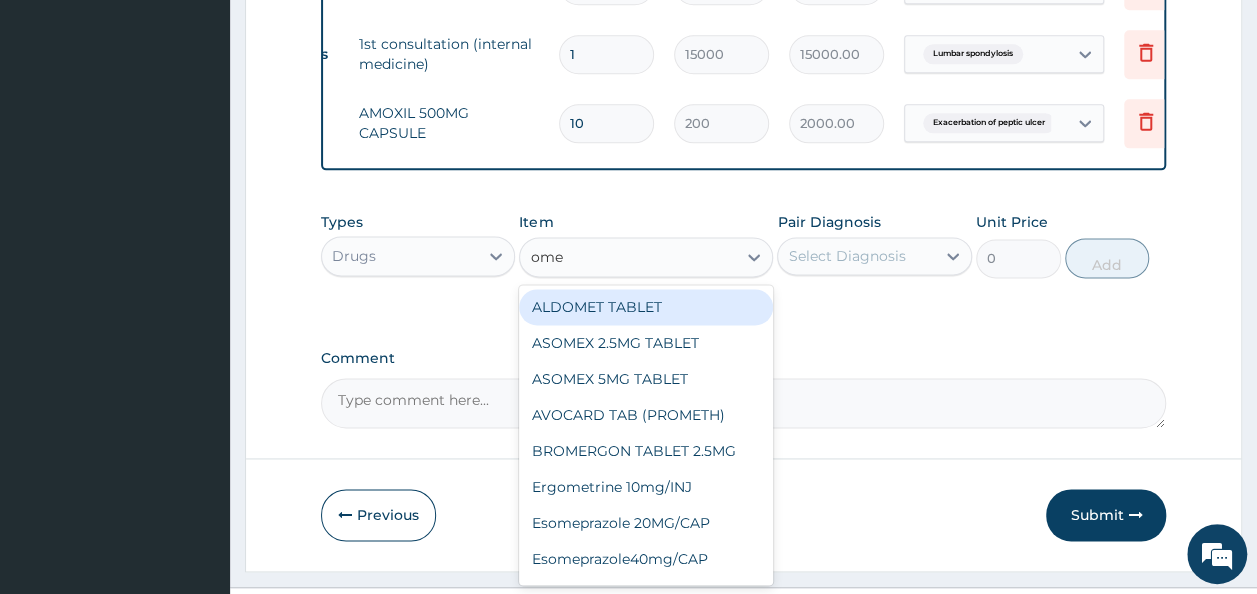 type on "omep" 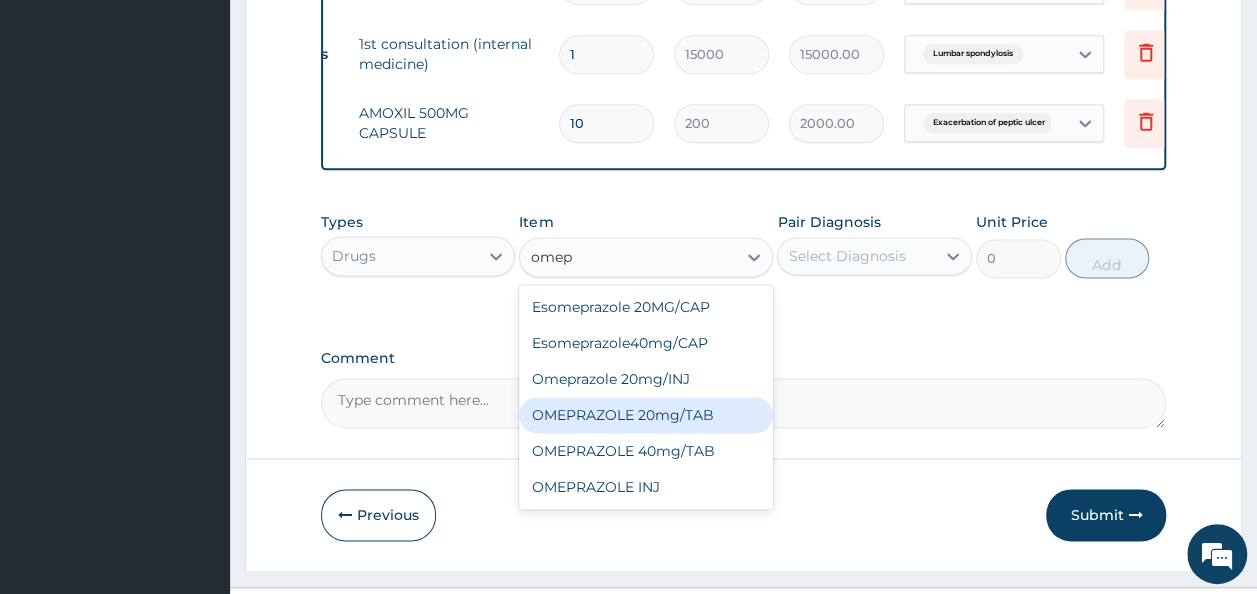click on "OMEPRAZOLE 20mg/TAB" at bounding box center [646, 415] 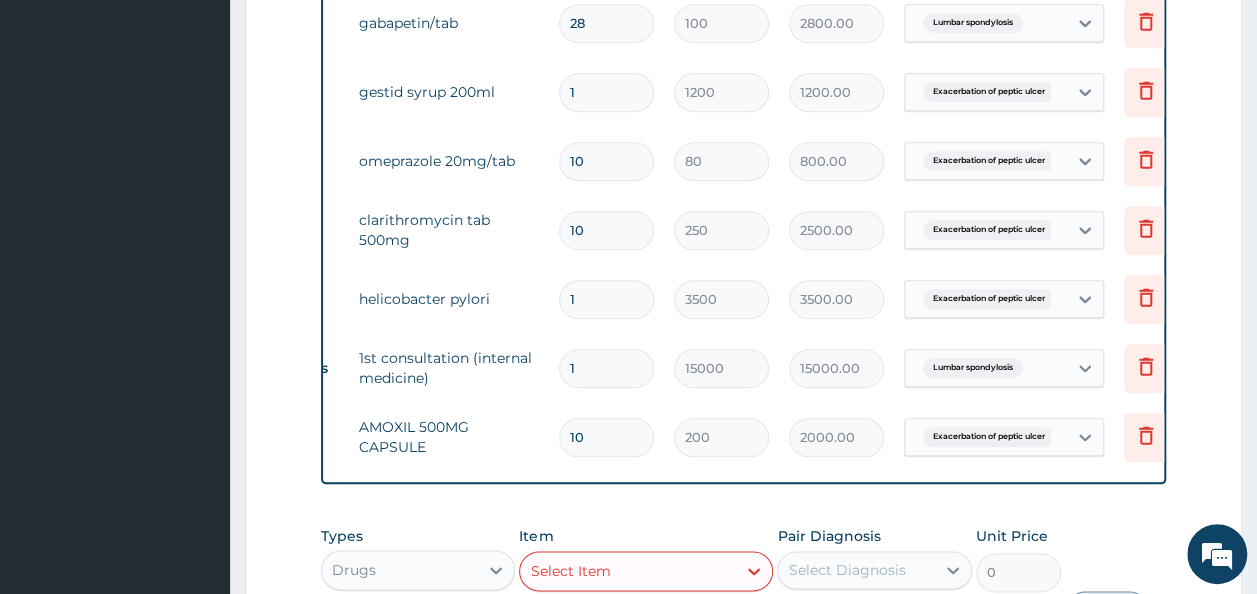 scroll, scrollTop: 852, scrollLeft: 0, axis: vertical 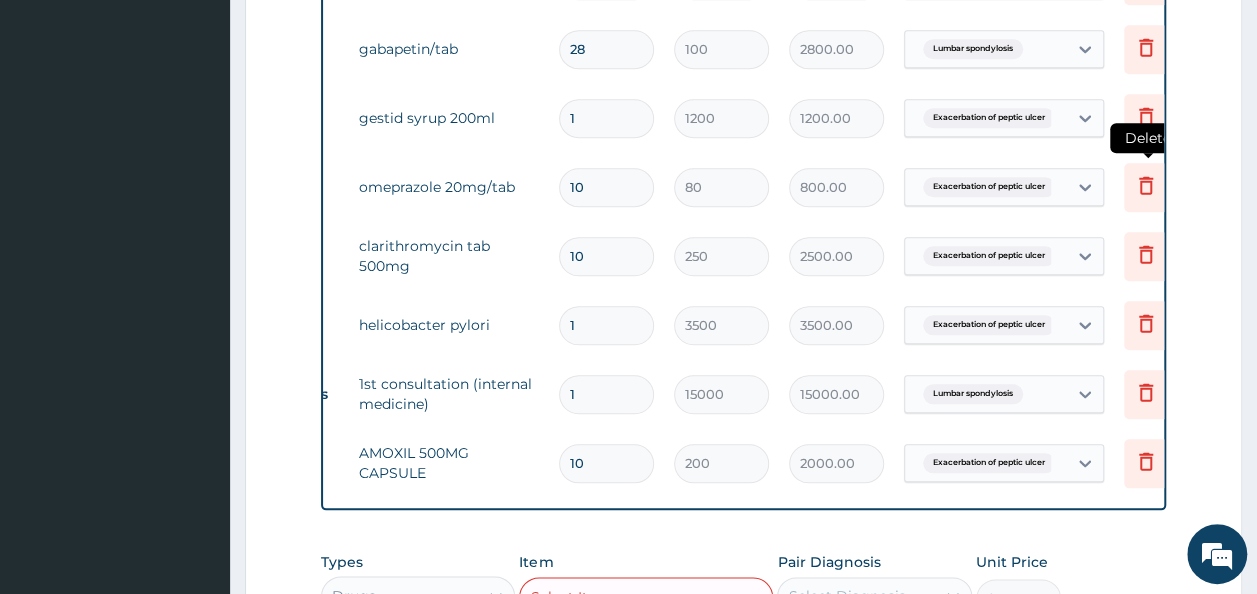 click at bounding box center (1146, 187) 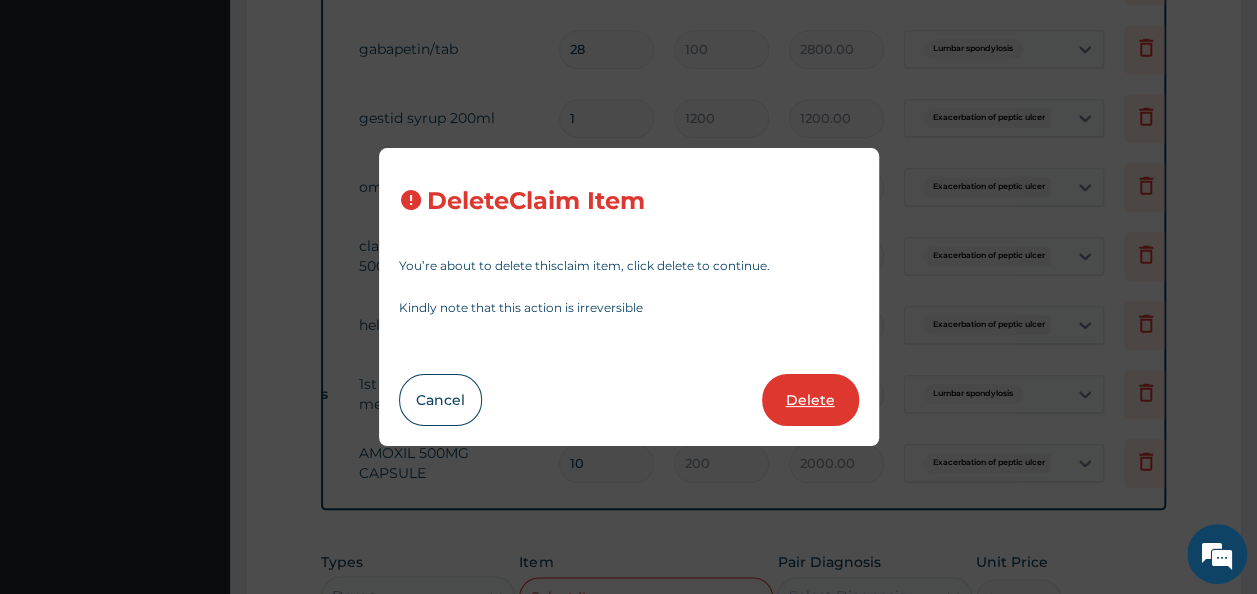 click on "Delete" at bounding box center [810, 400] 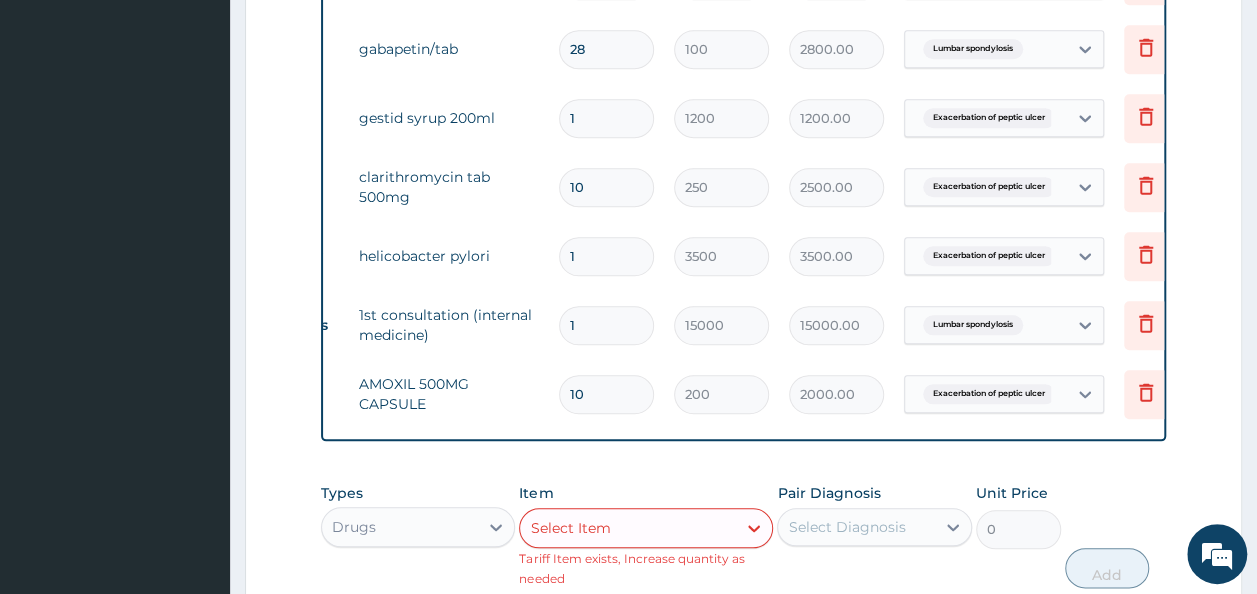 click on "Select Item" at bounding box center (628, 528) 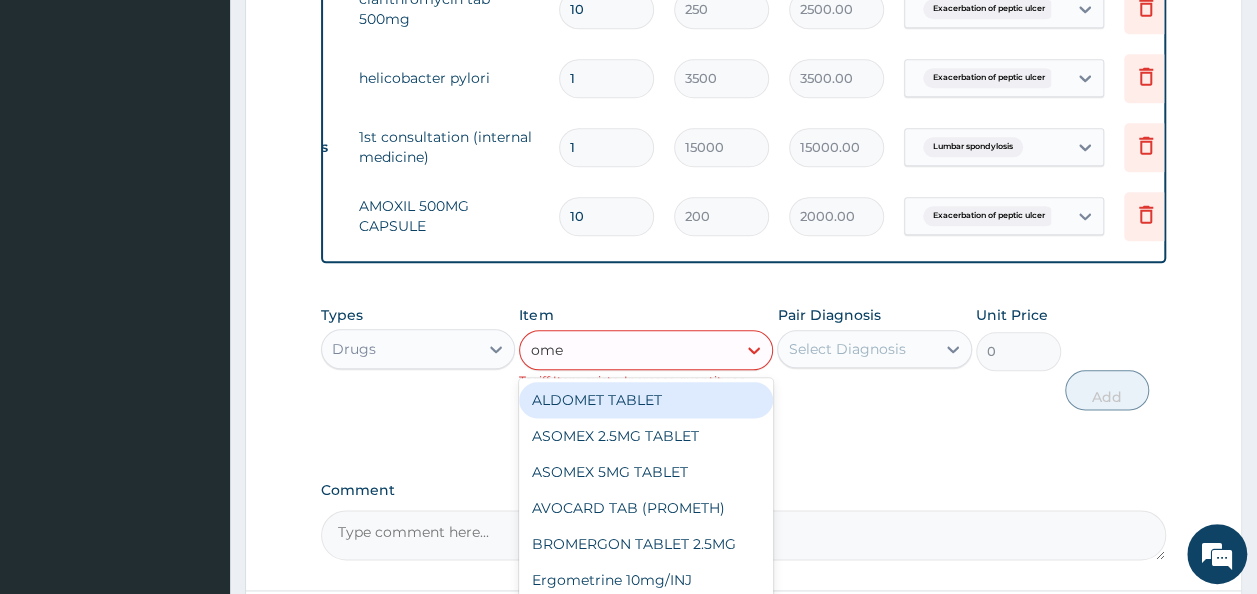 scroll, scrollTop: 1109, scrollLeft: 0, axis: vertical 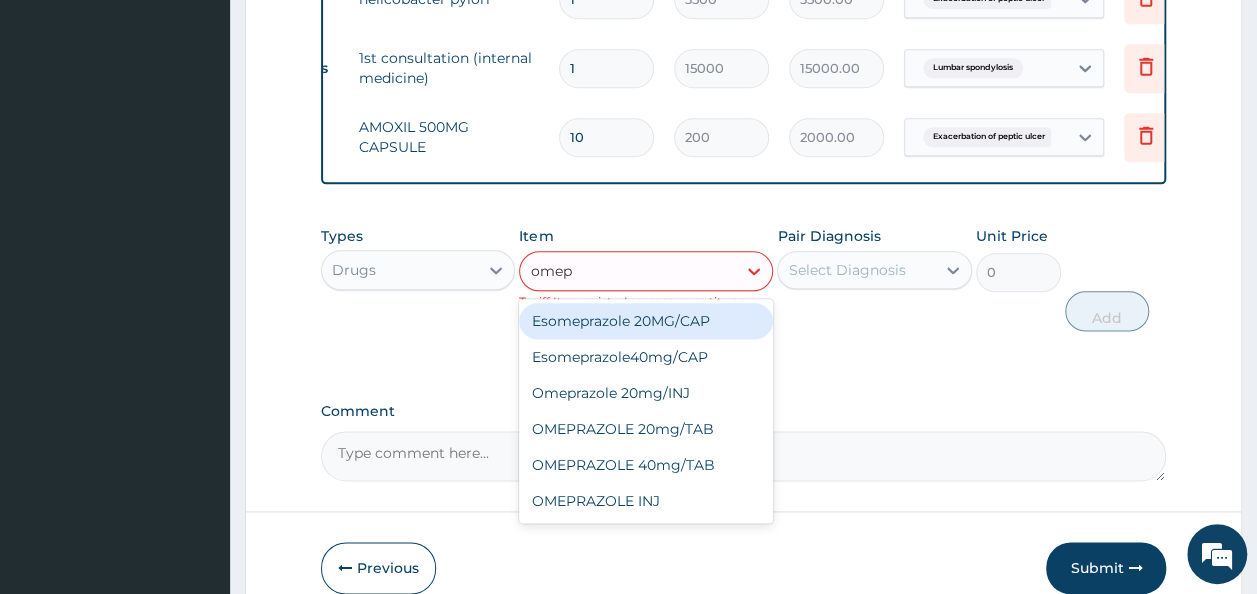 type on "omepr" 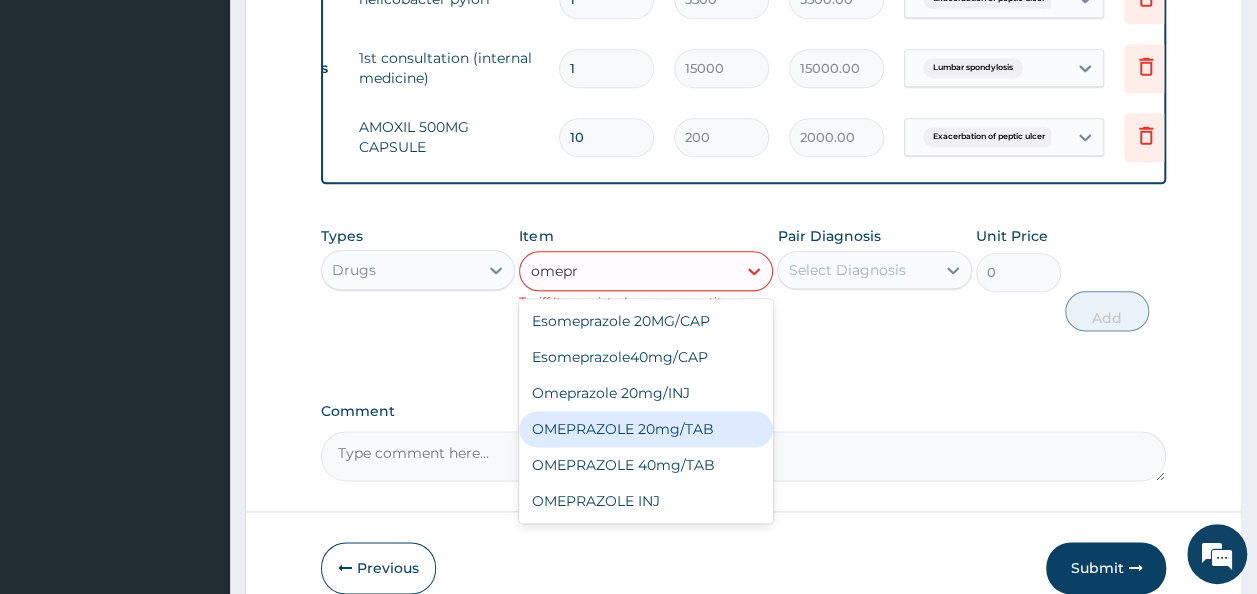 click on "OMEPRAZOLE 20mg/TAB" at bounding box center [646, 429] 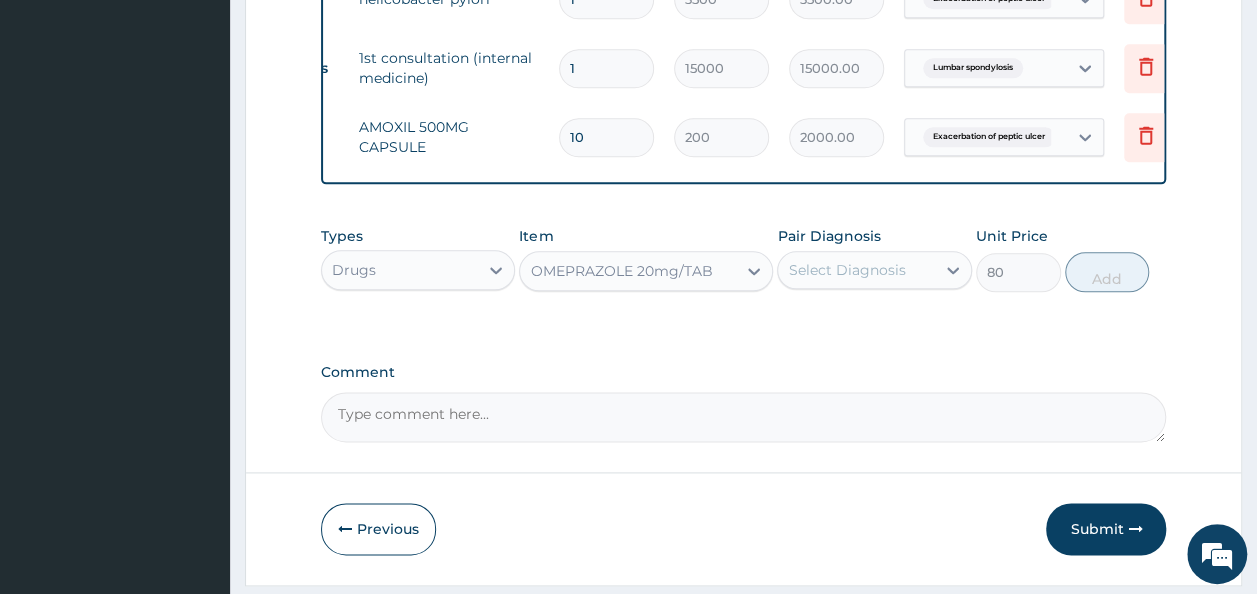 click on "OMEPRAZOLE 20mg/TAB" at bounding box center [628, 271] 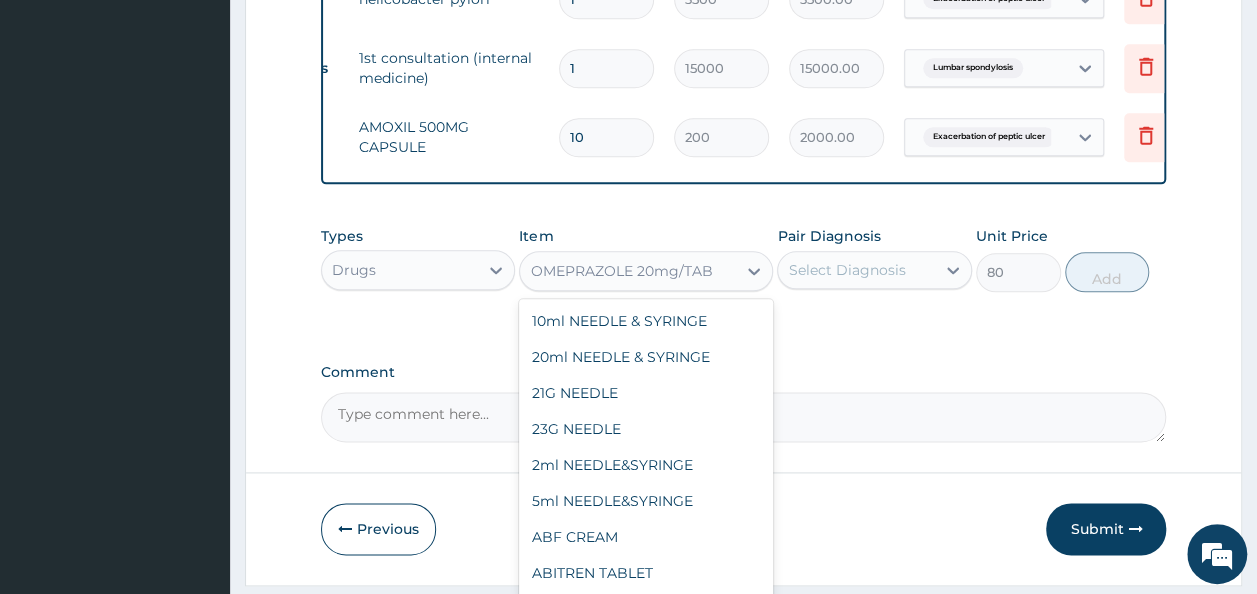 scroll, scrollTop: 34904, scrollLeft: 0, axis: vertical 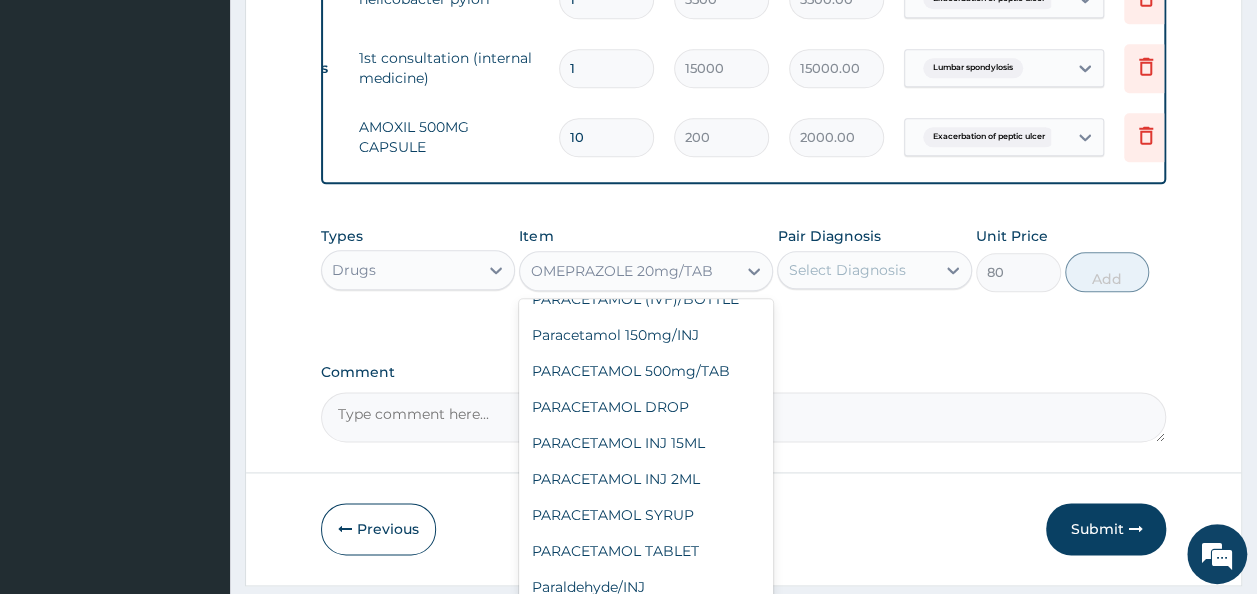 click on "OMEPRAZOLE 20mg/TAB" at bounding box center [621, 271] 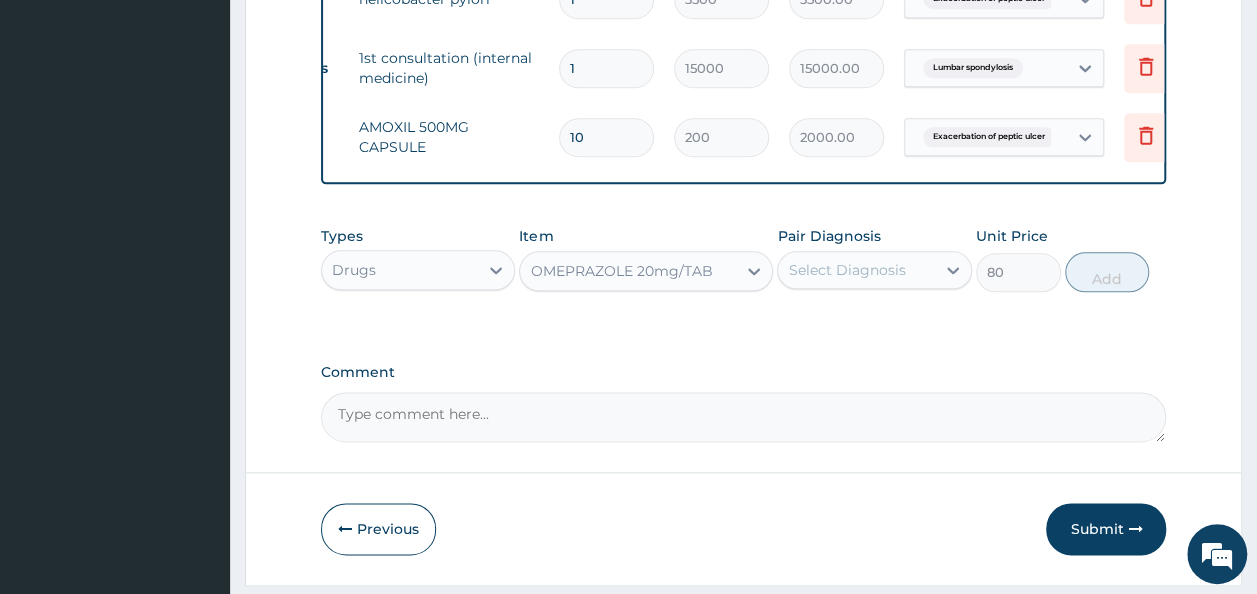click on "OMEPRAZOLE 20mg/TAB" at bounding box center (621, 271) 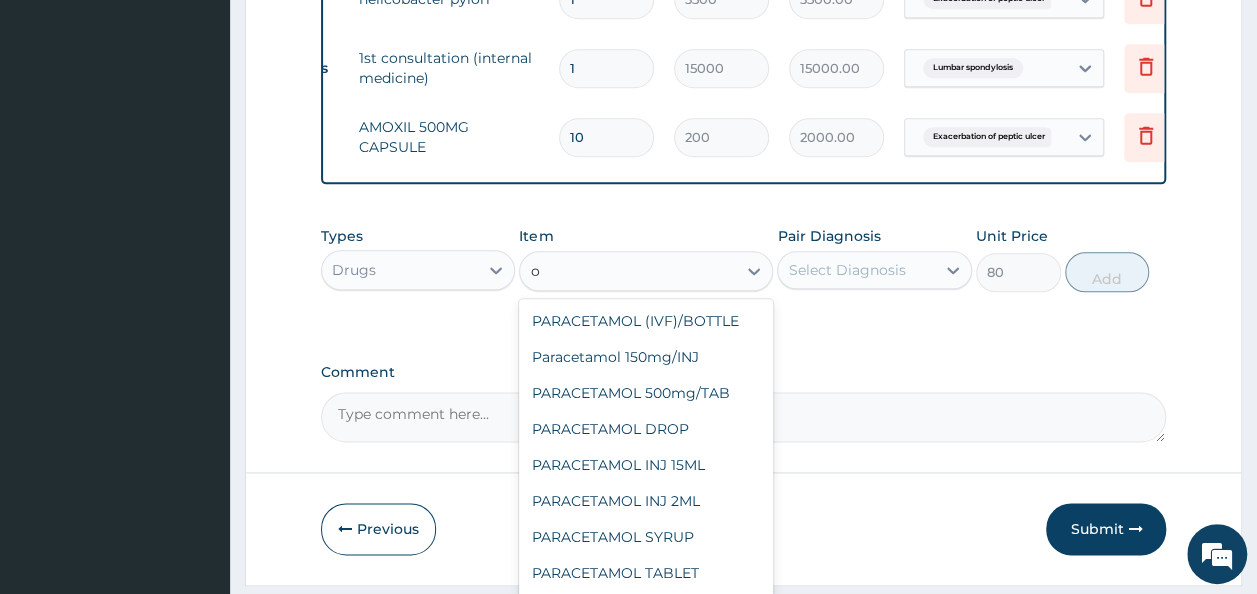 scroll, scrollTop: 1696, scrollLeft: 0, axis: vertical 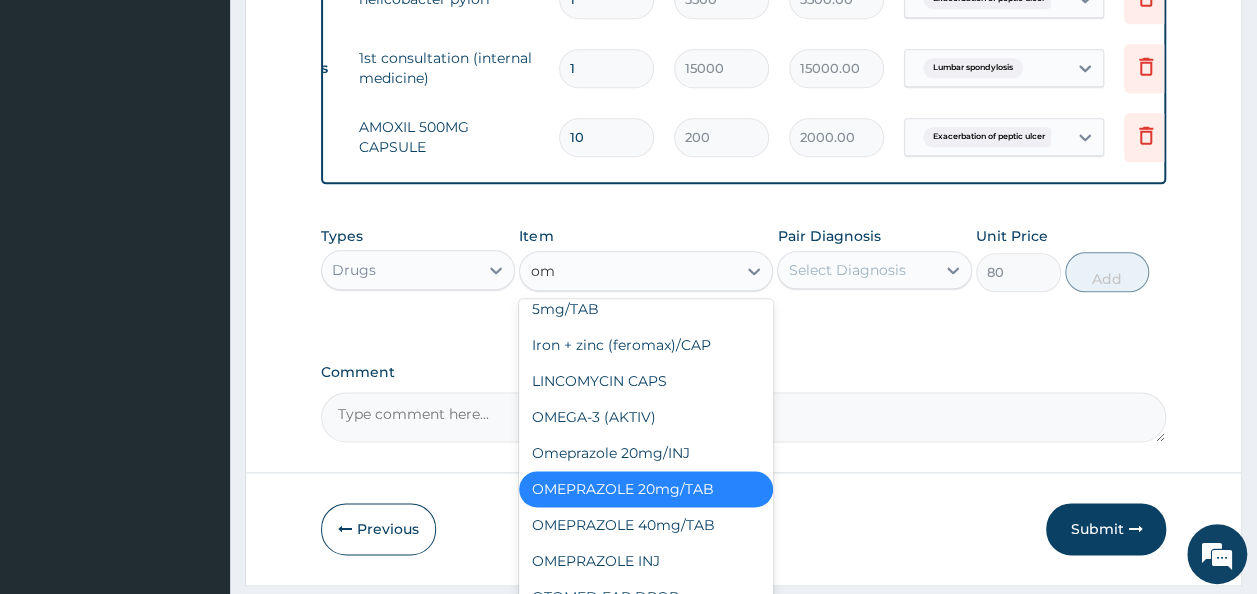 type on "ome" 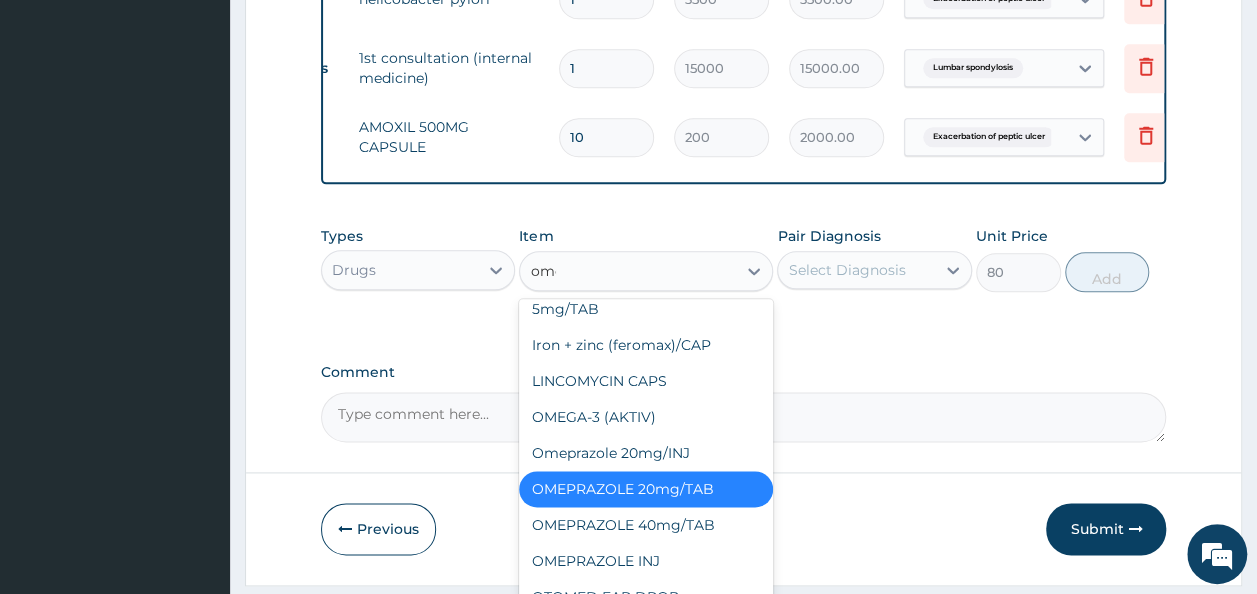 scroll, scrollTop: 112, scrollLeft: 0, axis: vertical 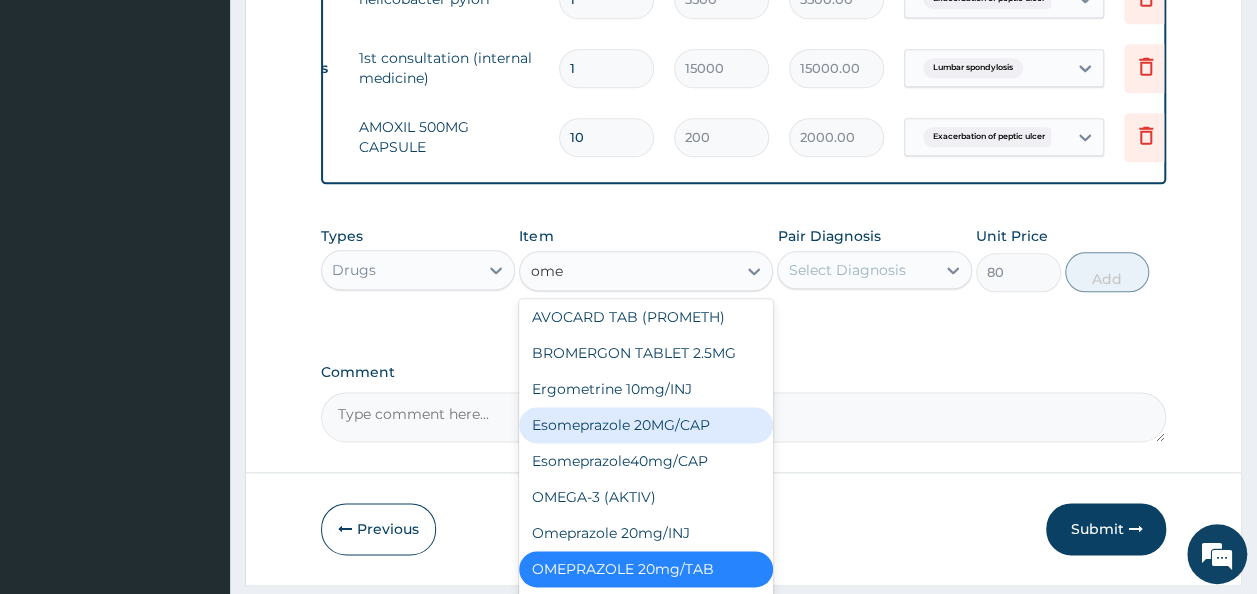 click on "Esomeprazole  20MG/CAP" at bounding box center [646, 425] 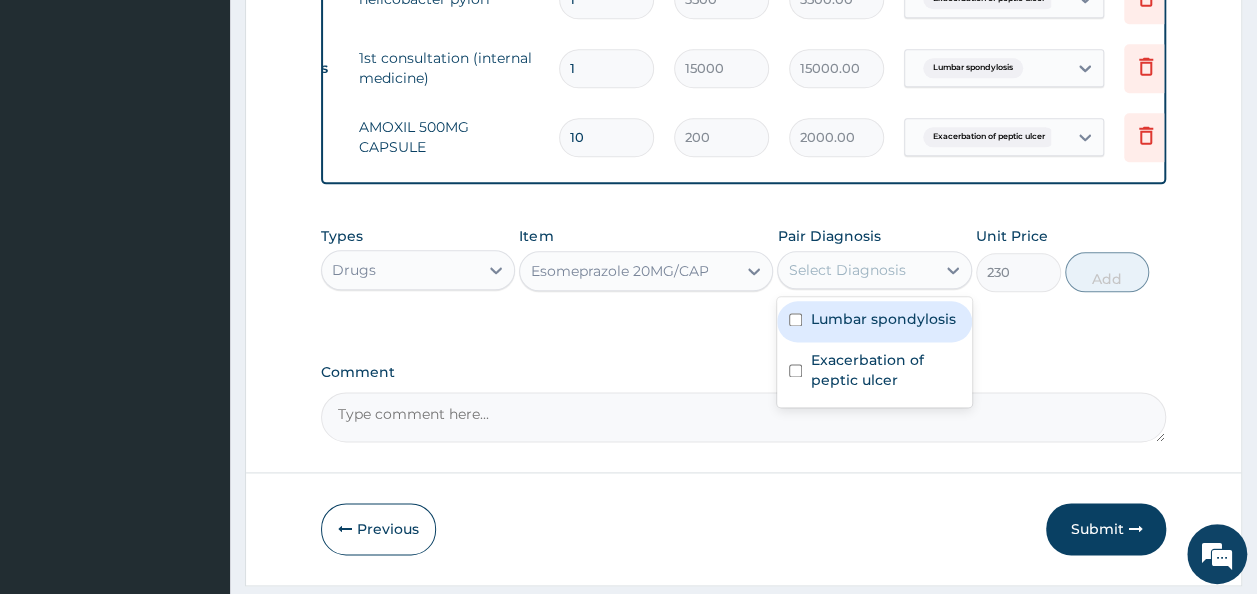 click on "Select Diagnosis" at bounding box center (846, 270) 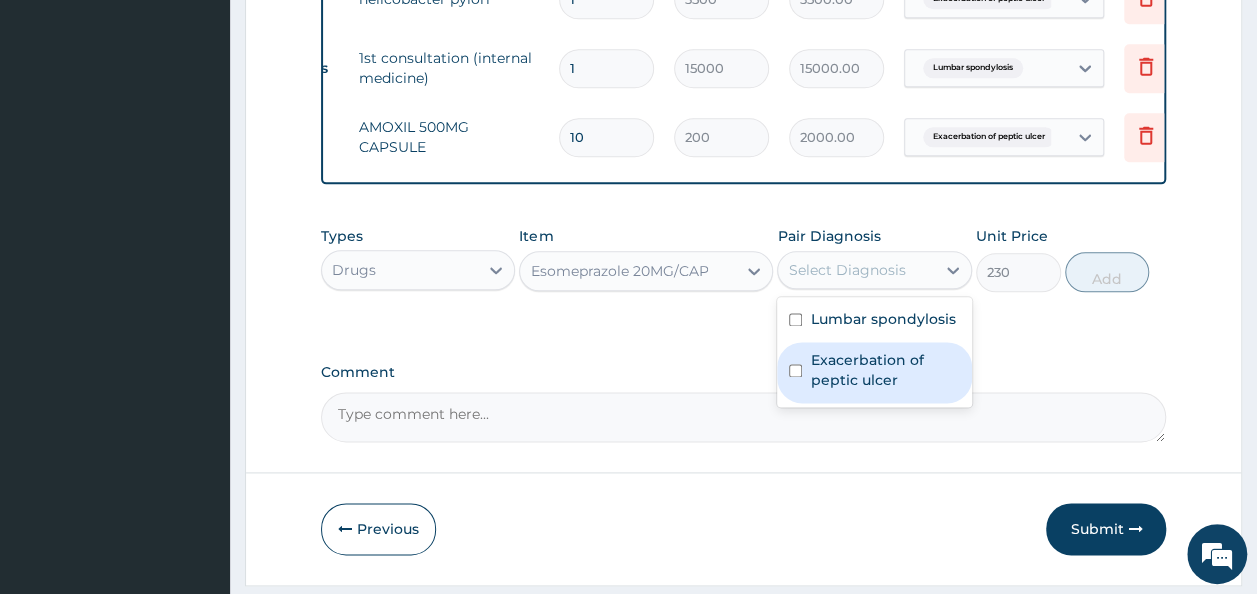 click on "Exacerbation of peptic ulcer" at bounding box center (885, 370) 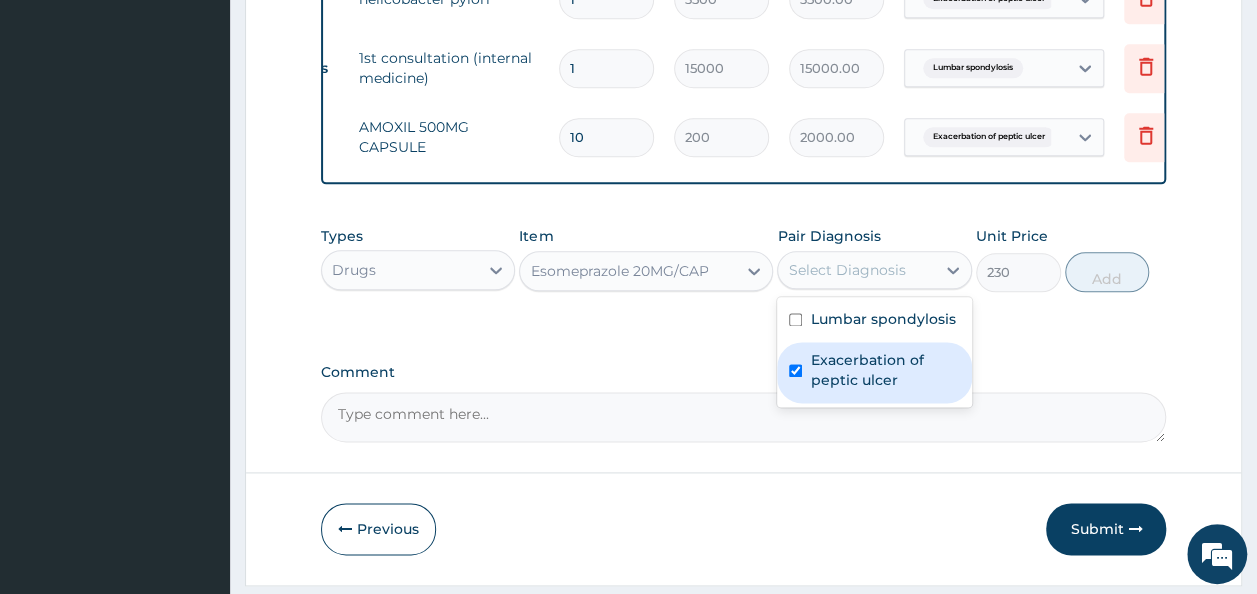 checkbox on "true" 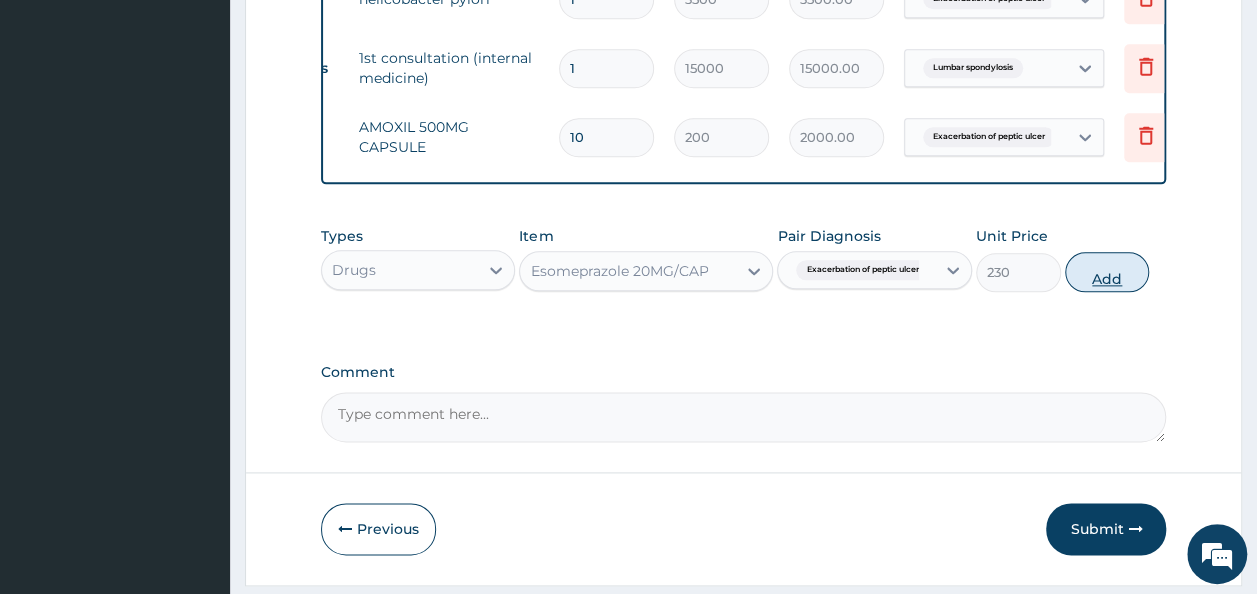 click on "Add" at bounding box center (1107, 272) 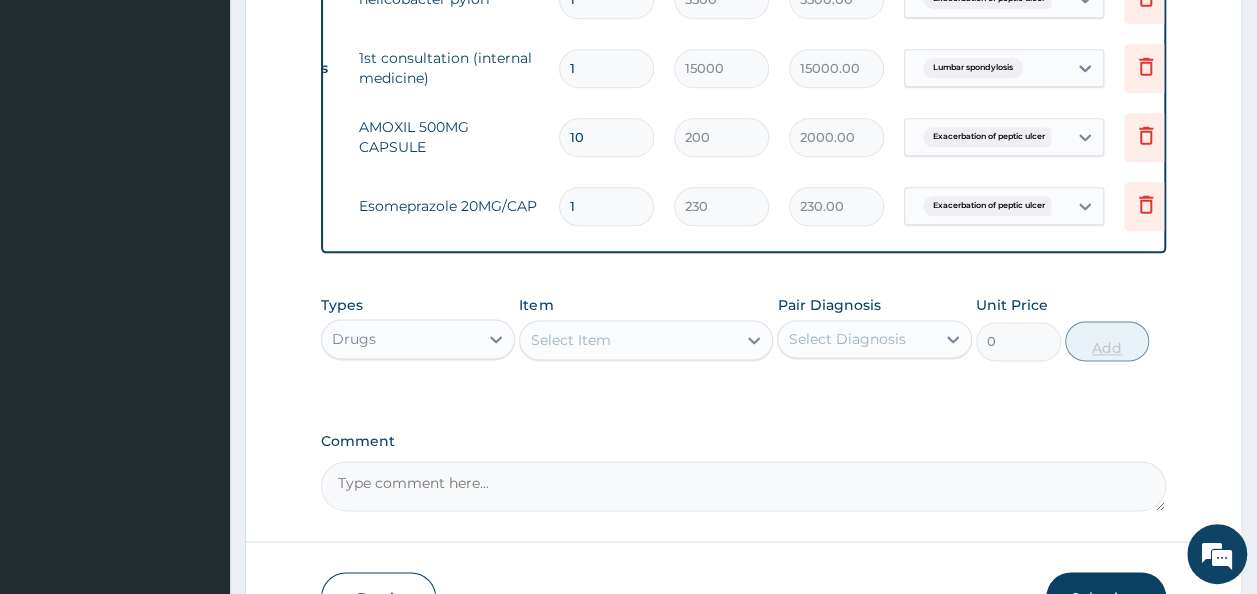 type on "10" 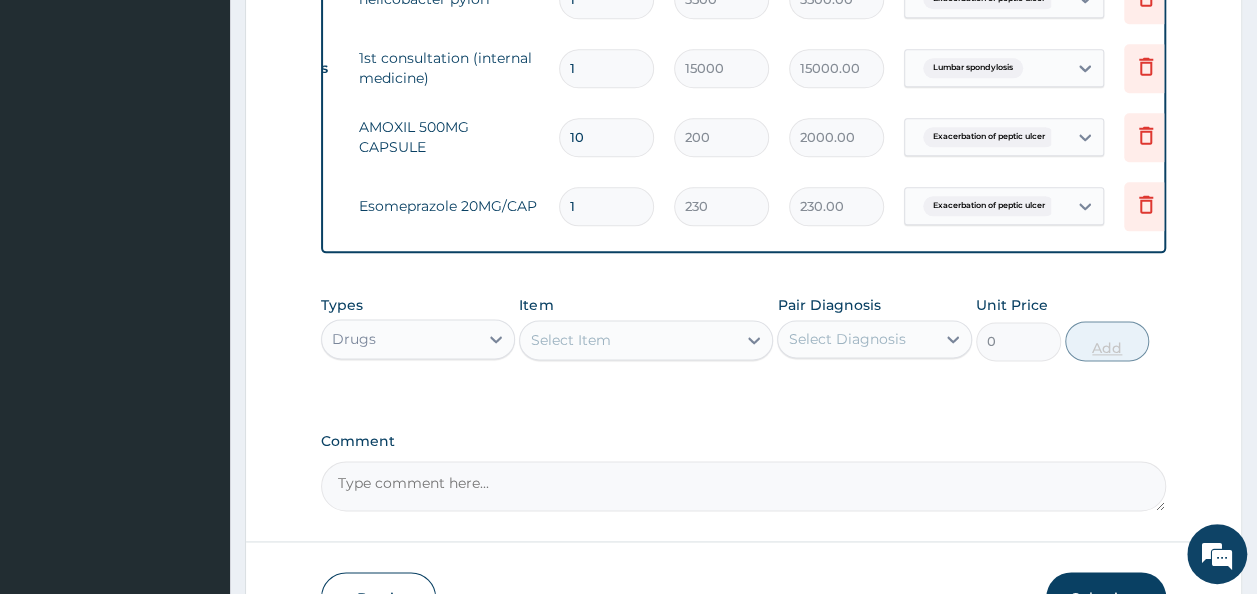 type on "2300.00" 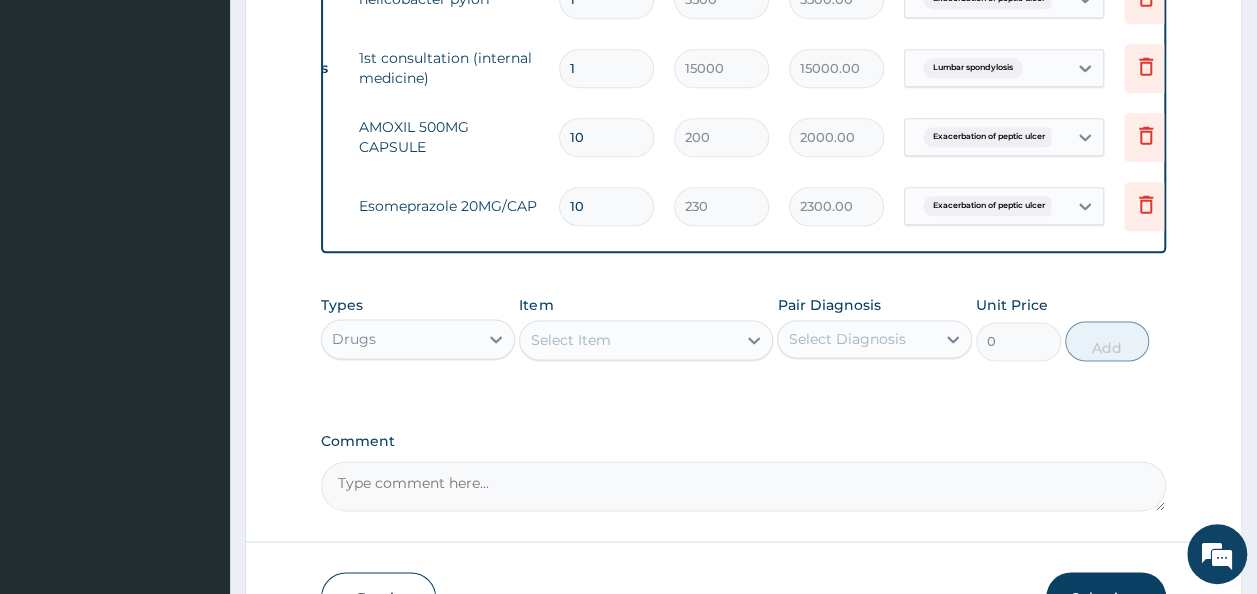 type on "10" 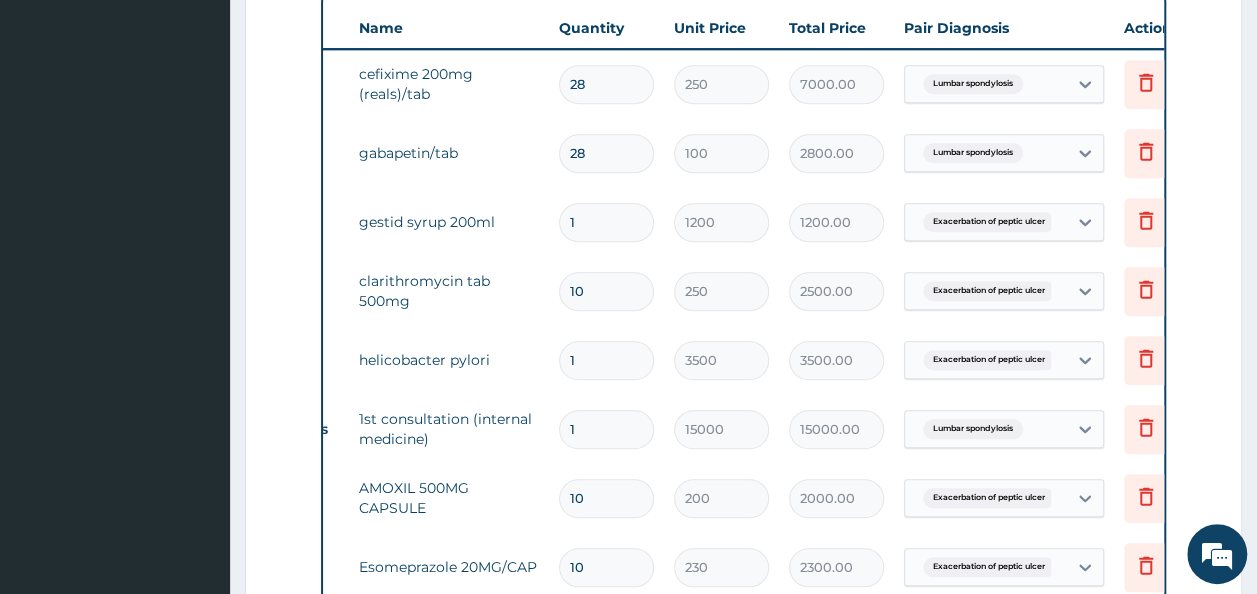 scroll, scrollTop: 745, scrollLeft: 0, axis: vertical 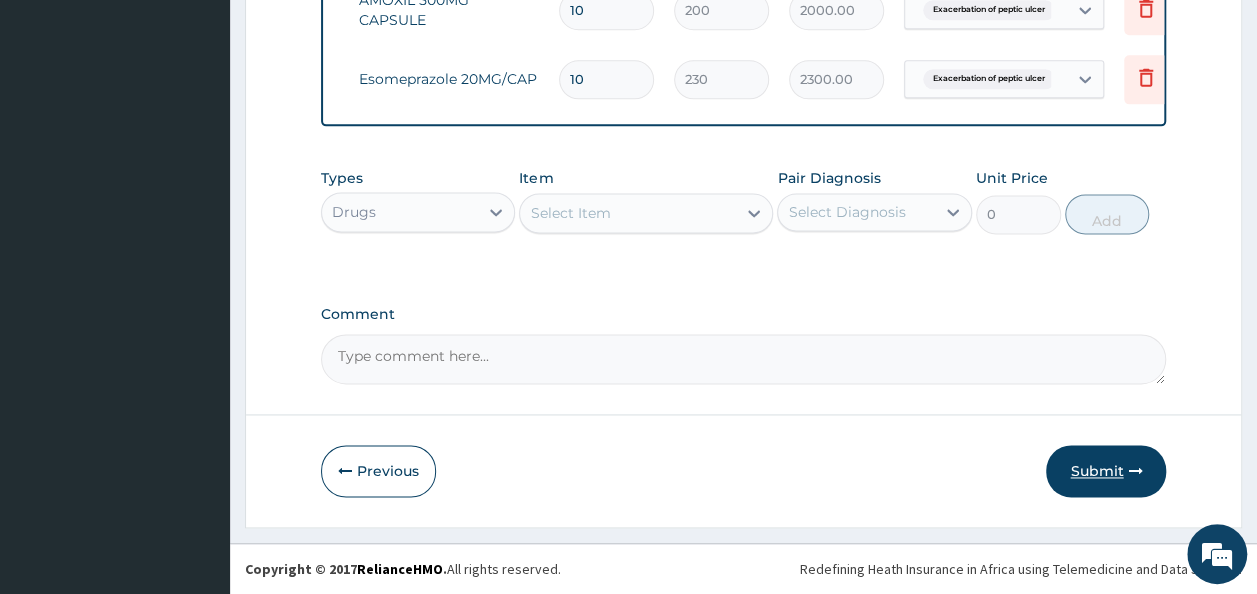 click on "Submit" at bounding box center (1106, 471) 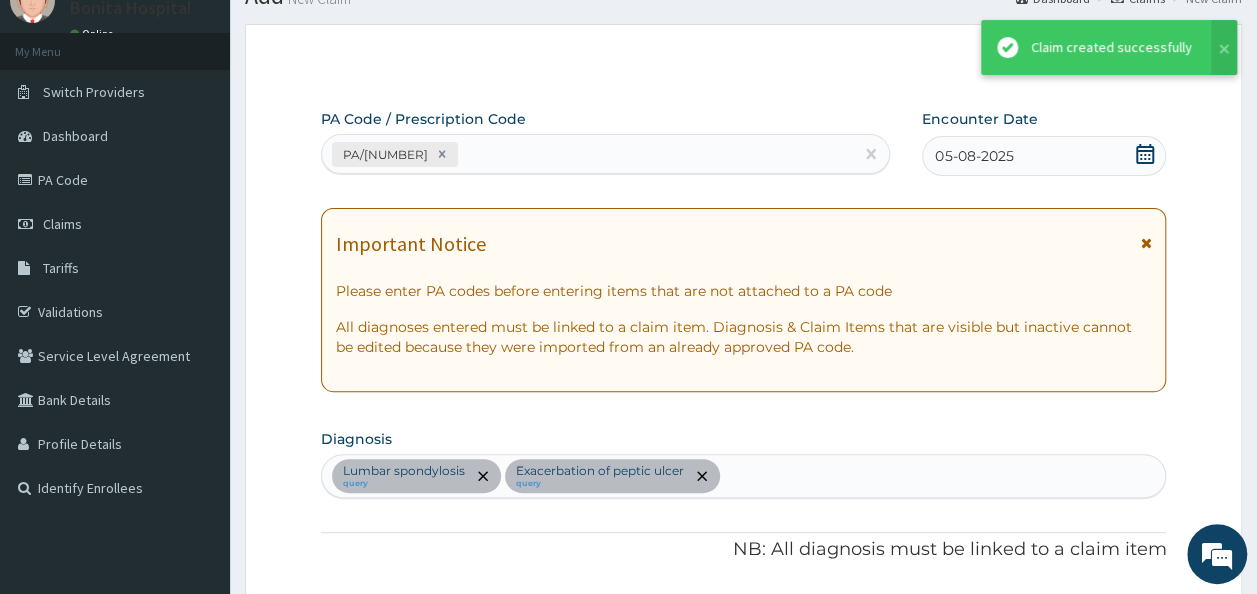 scroll, scrollTop: 1244, scrollLeft: 0, axis: vertical 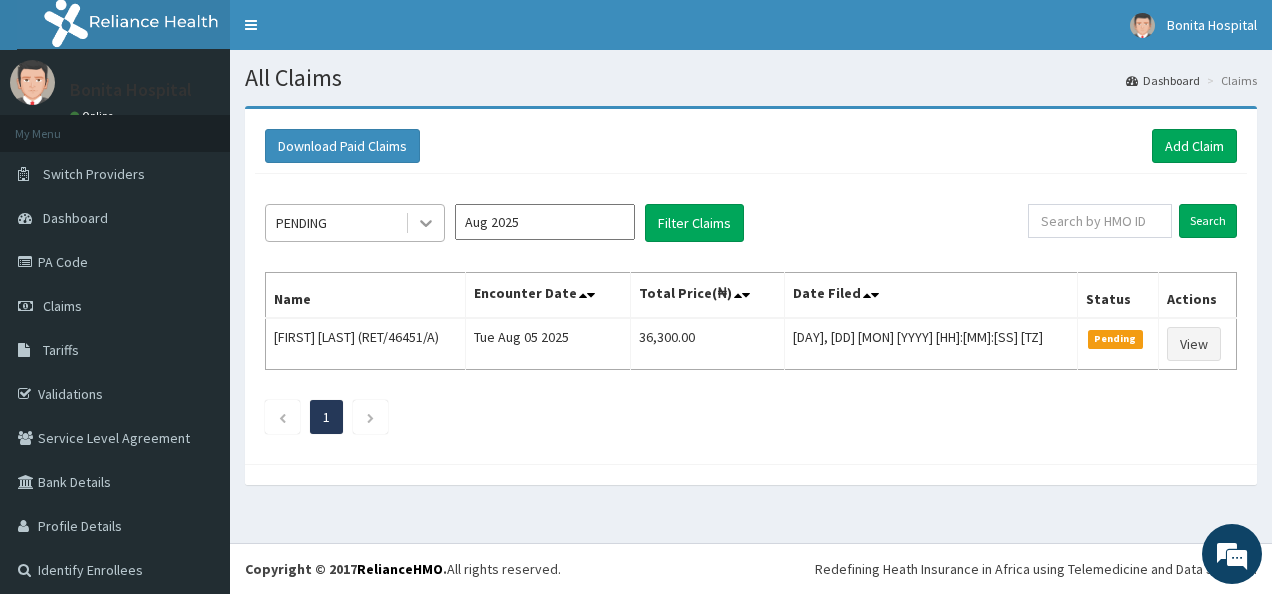 click at bounding box center [426, 223] 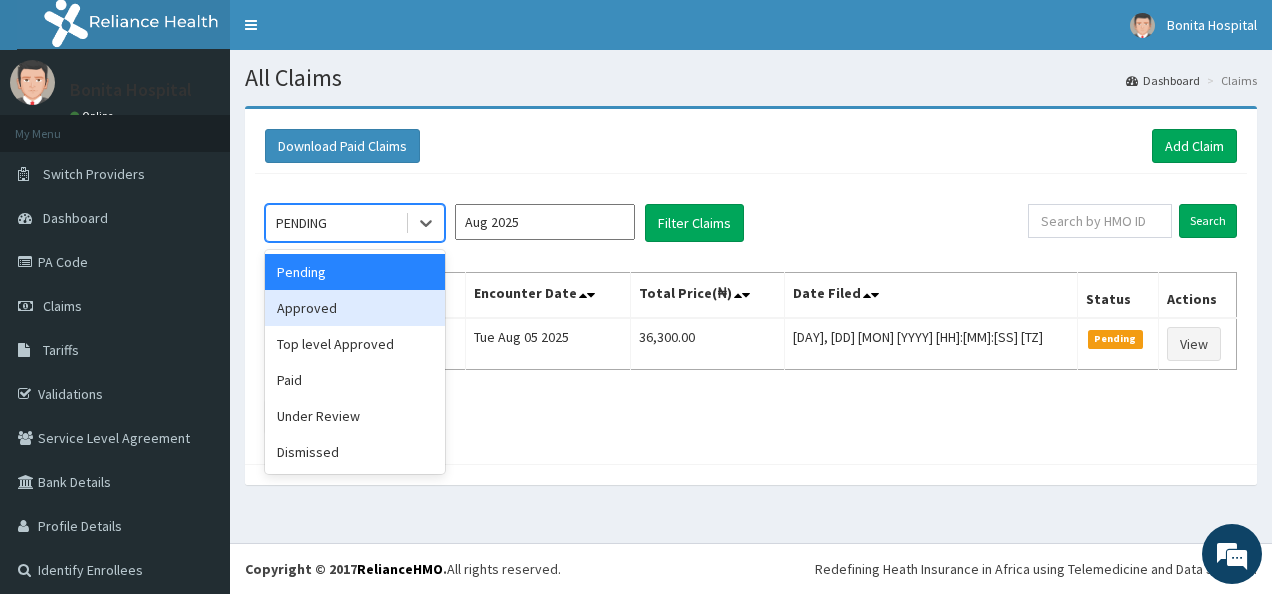 click on "Approved" at bounding box center [355, 308] 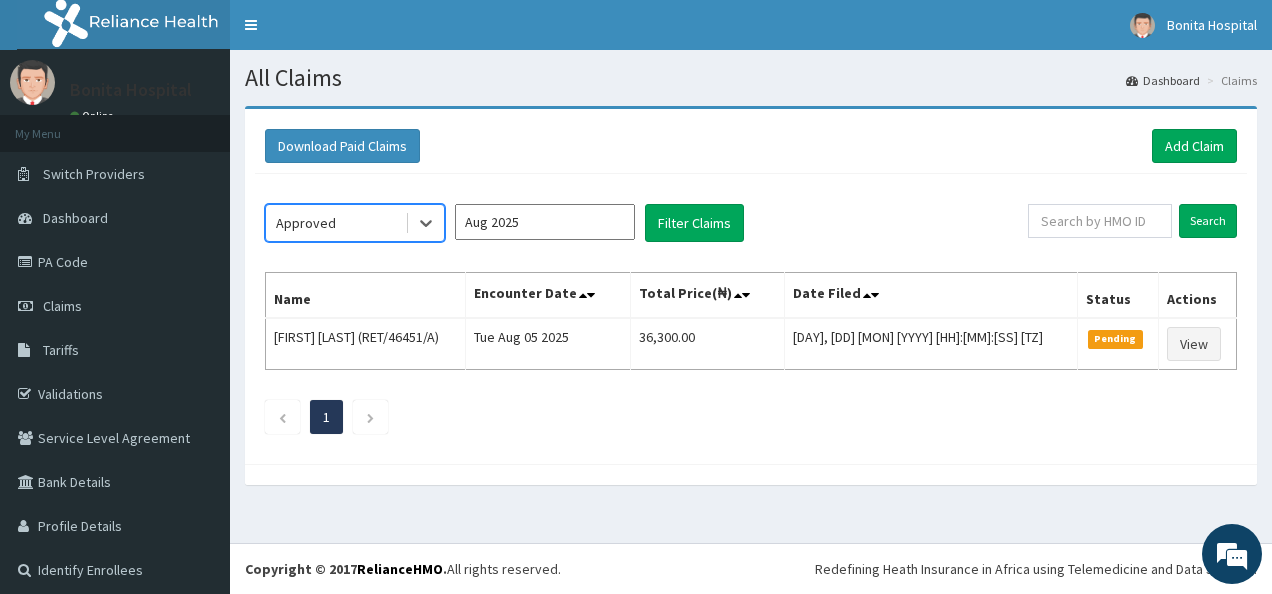 click on "Aug 2025" at bounding box center (545, 222) 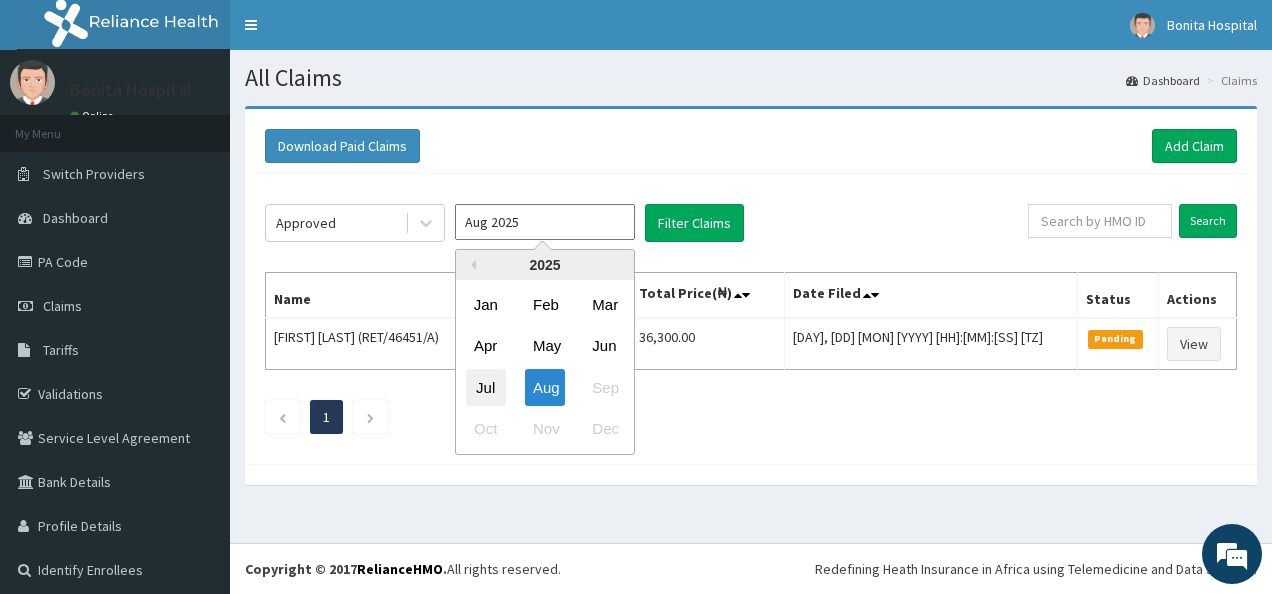 click on "Jul" at bounding box center [486, 387] 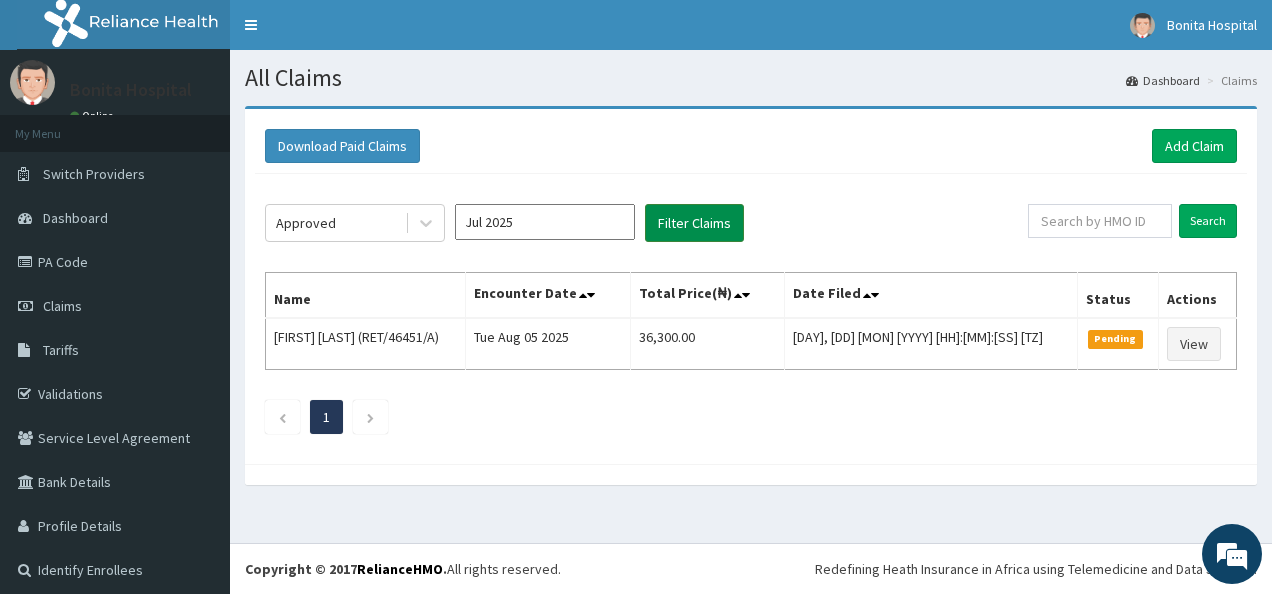 click on "Filter Claims" at bounding box center (694, 223) 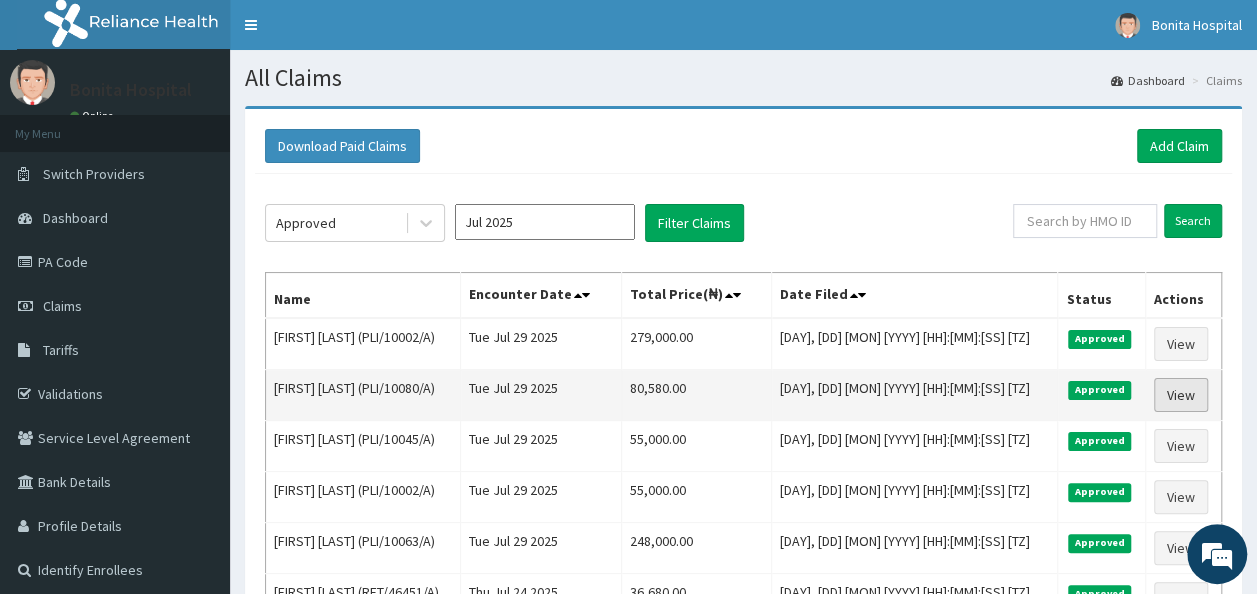 click on "View" at bounding box center [1181, 395] 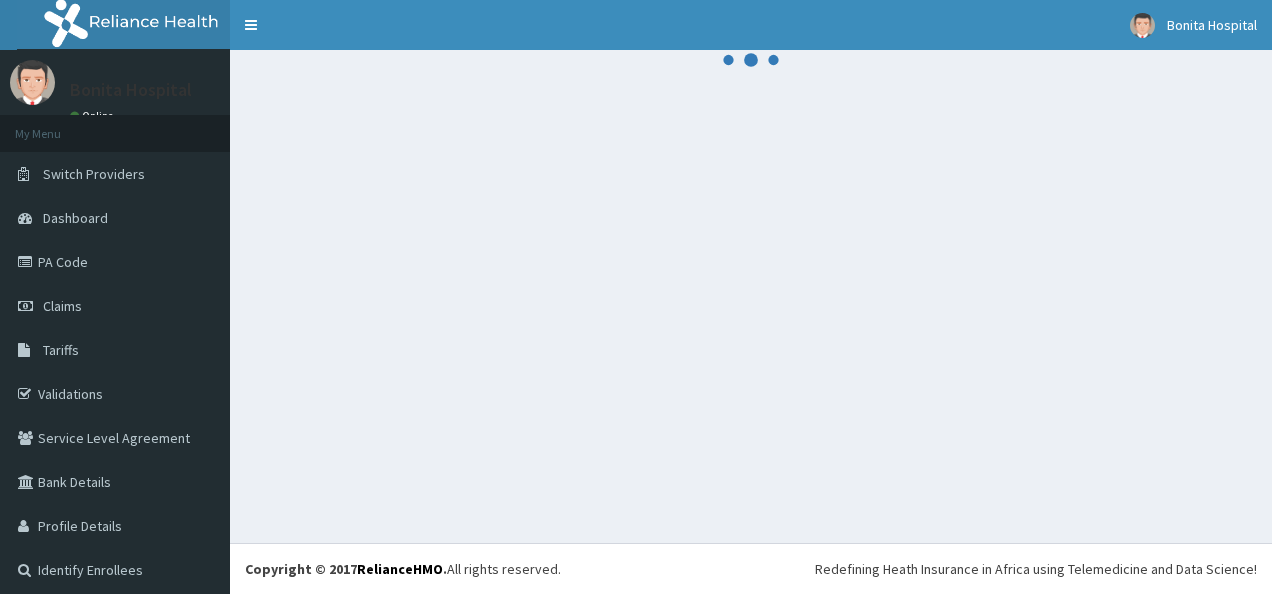 scroll, scrollTop: 0, scrollLeft: 0, axis: both 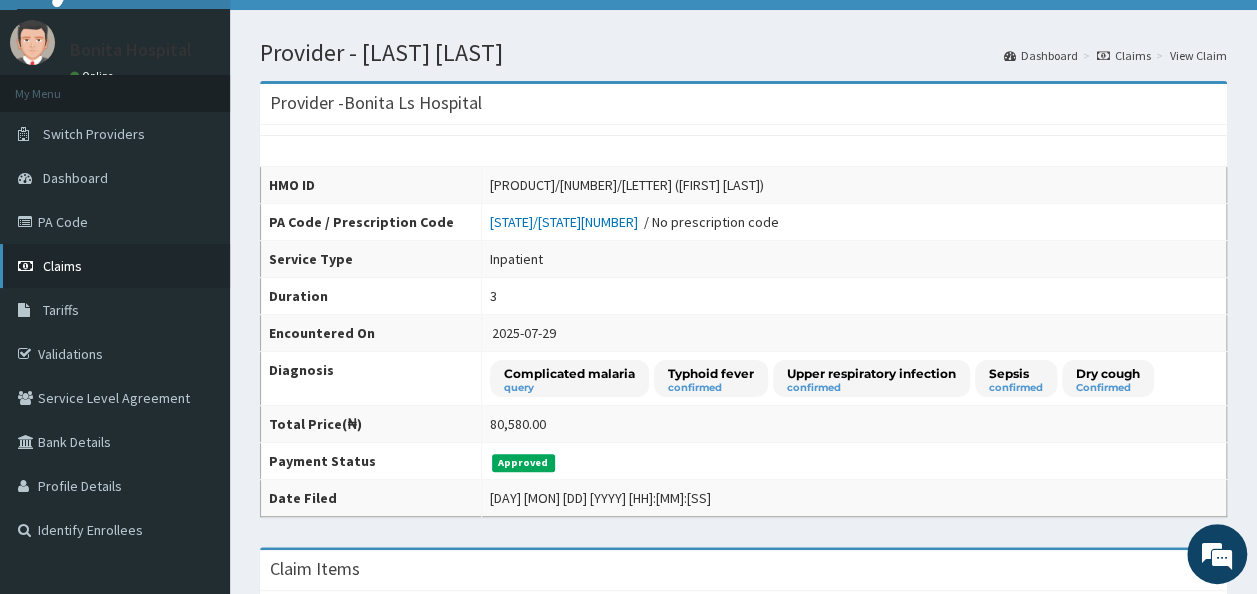 click on "Claims" at bounding box center [115, 266] 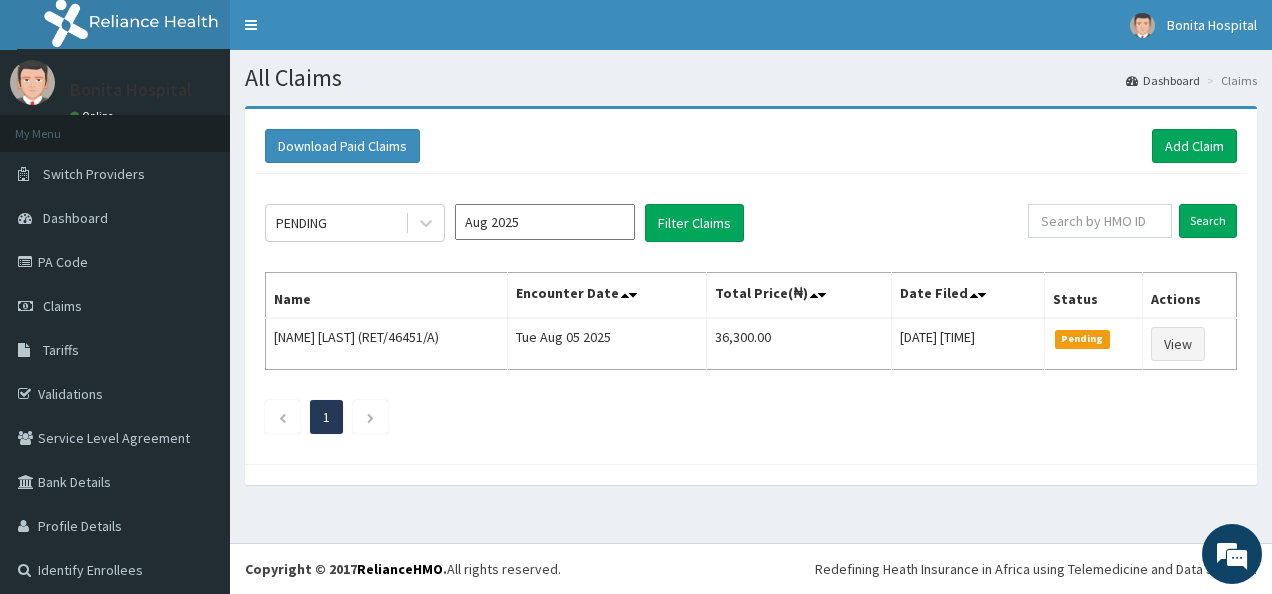 scroll, scrollTop: 0, scrollLeft: 0, axis: both 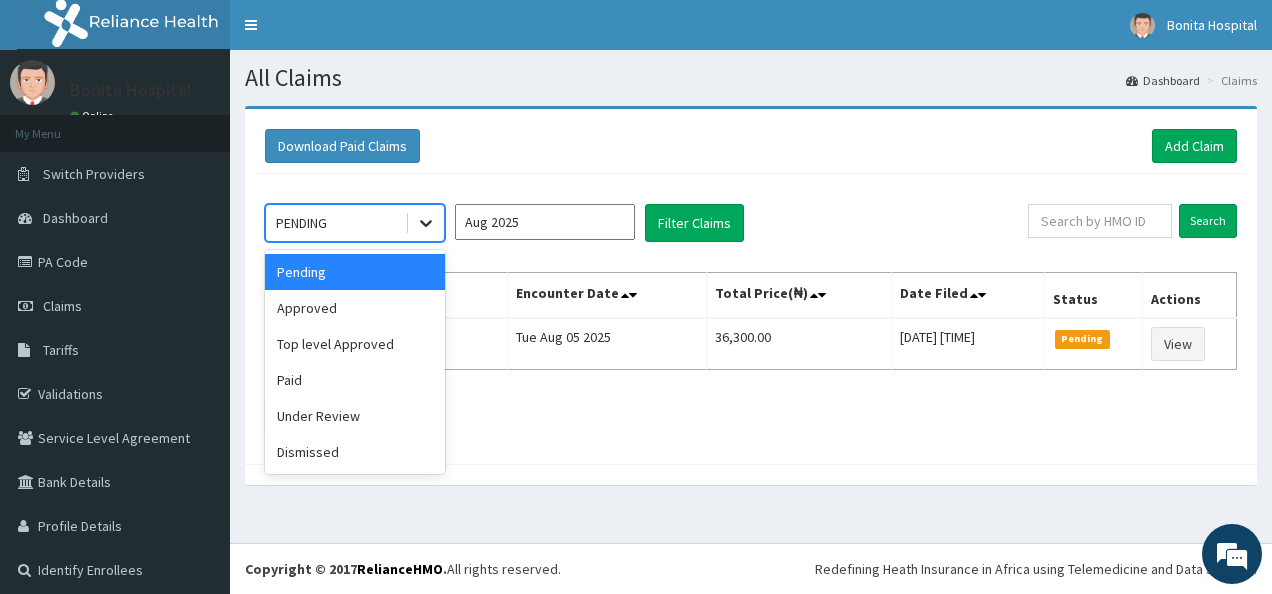 click 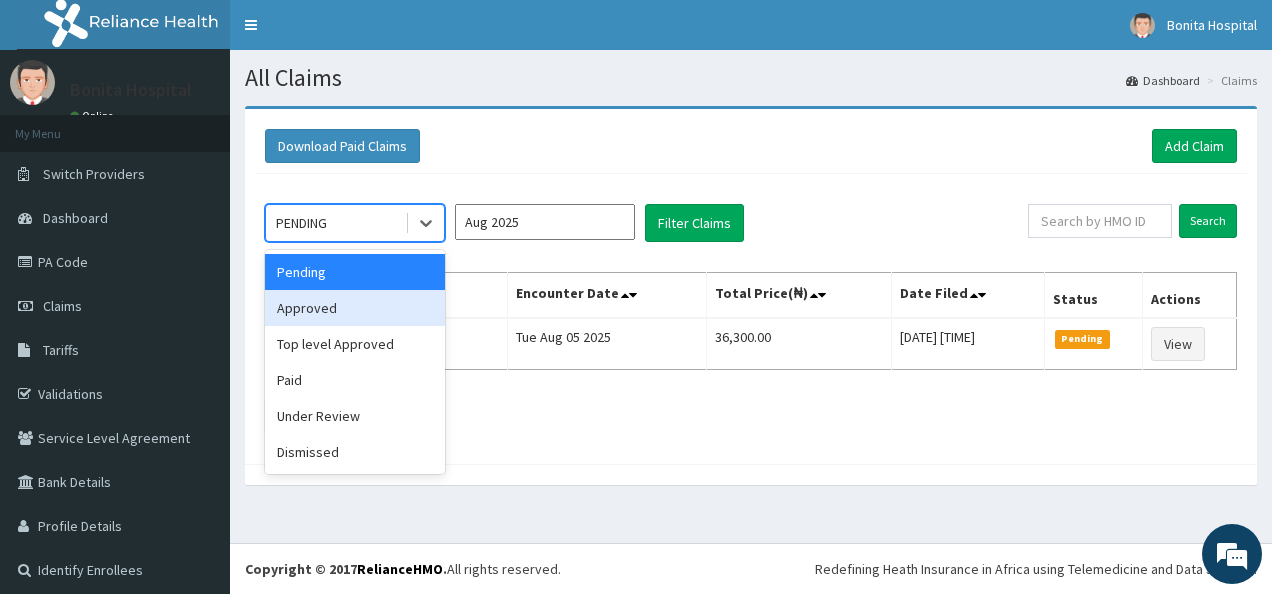 click on "Approved" at bounding box center (355, 308) 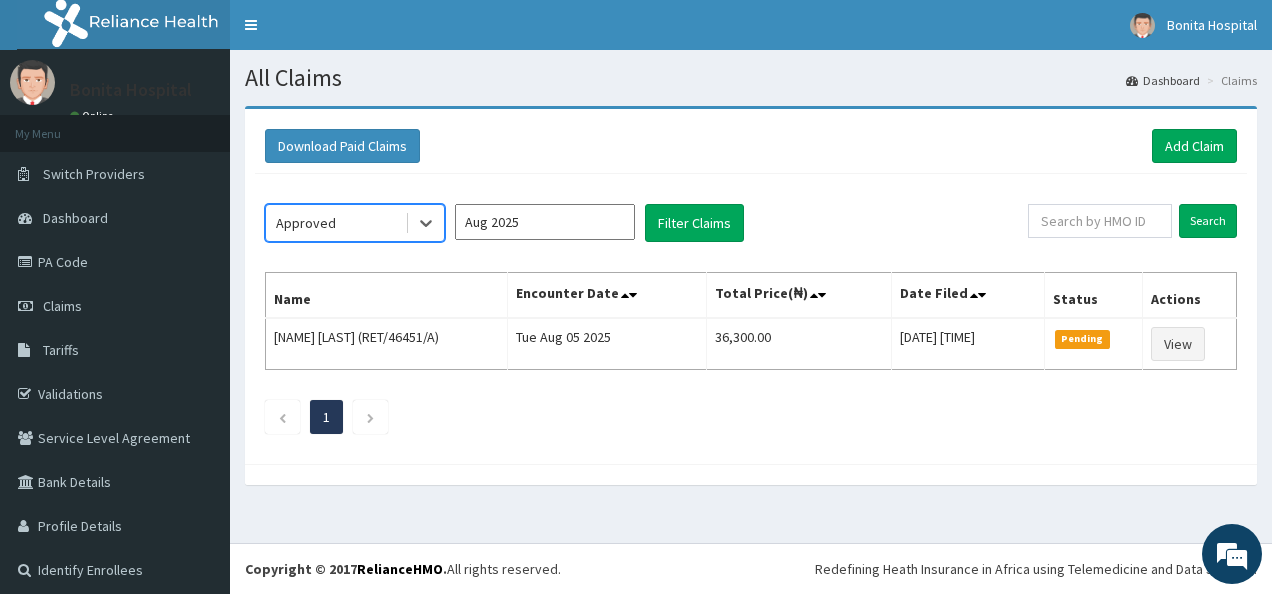 click on "Aug 2025" at bounding box center [545, 222] 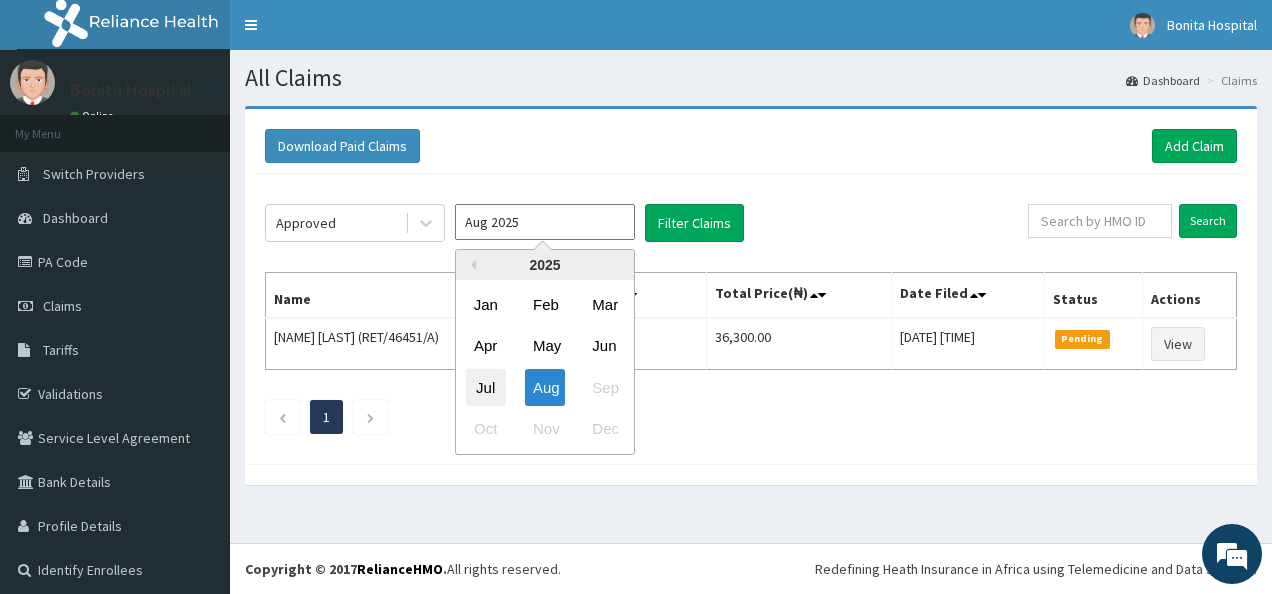 click on "Jul" at bounding box center (486, 387) 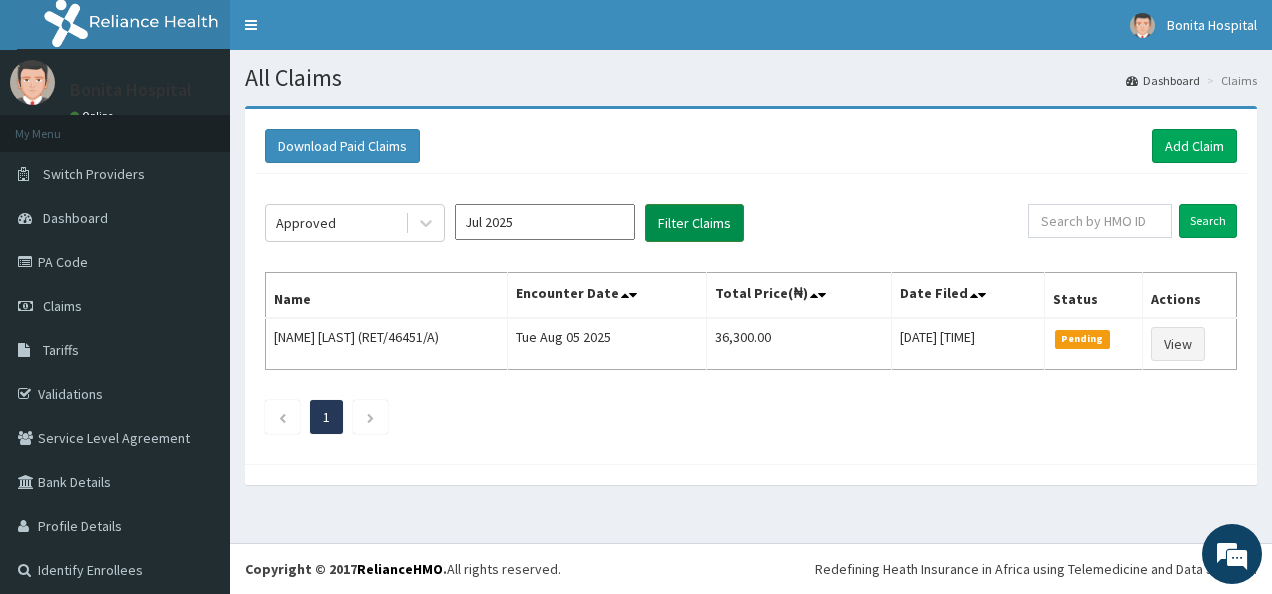 click on "Filter Claims" at bounding box center [694, 223] 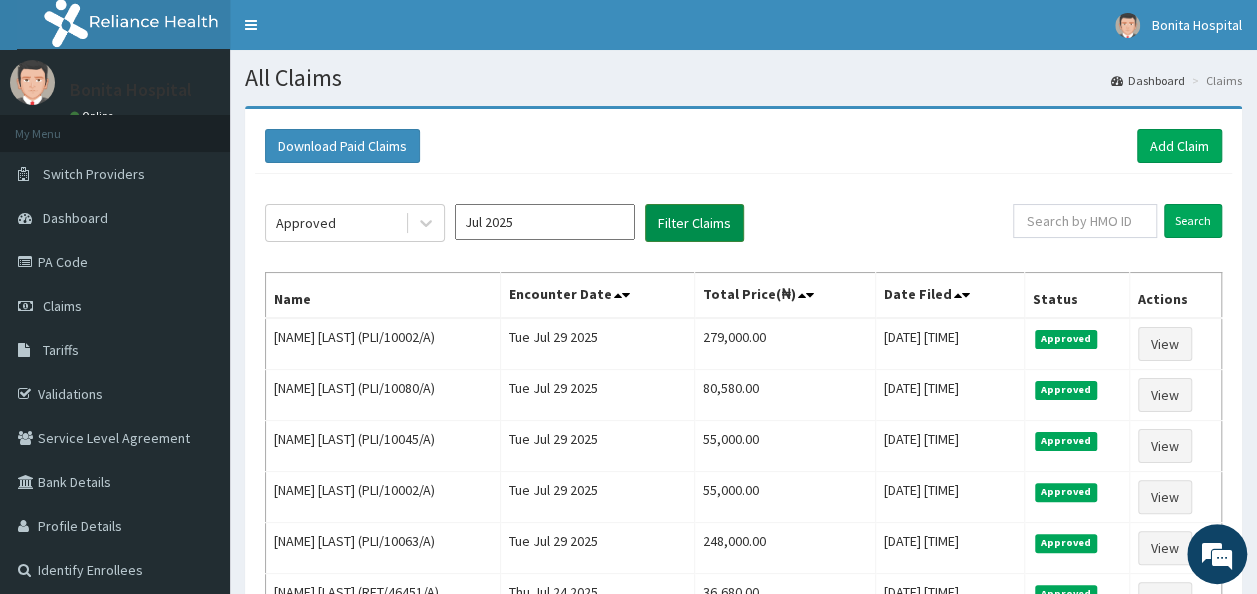 click on "Filter Claims" at bounding box center (694, 223) 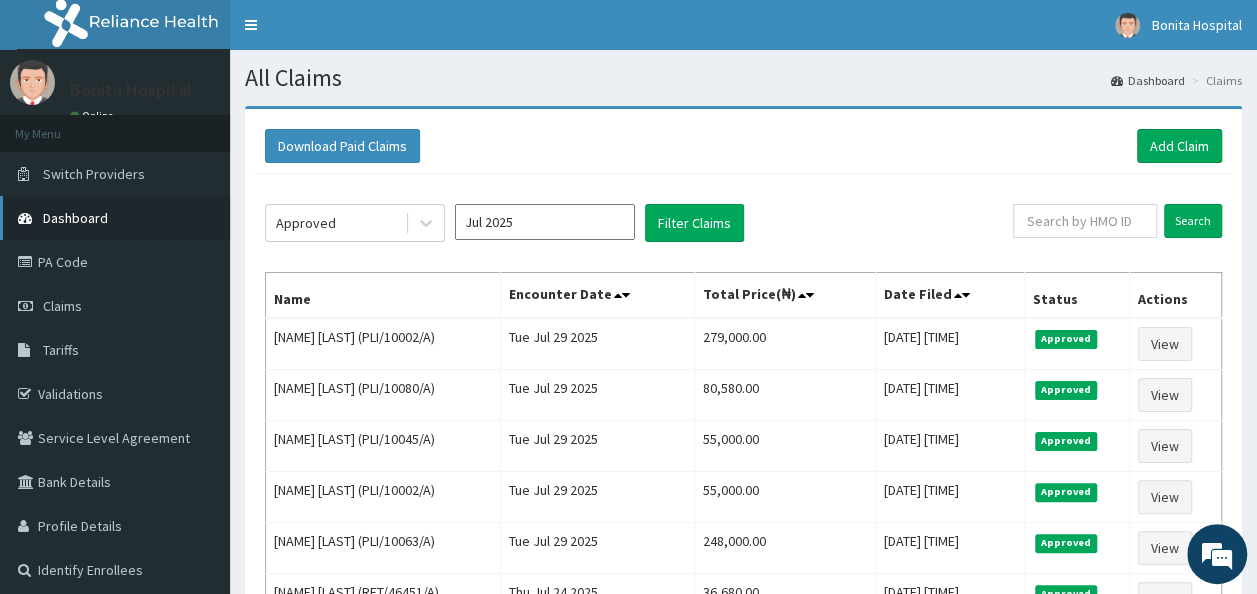 click on "Dashboard" at bounding box center (115, 218) 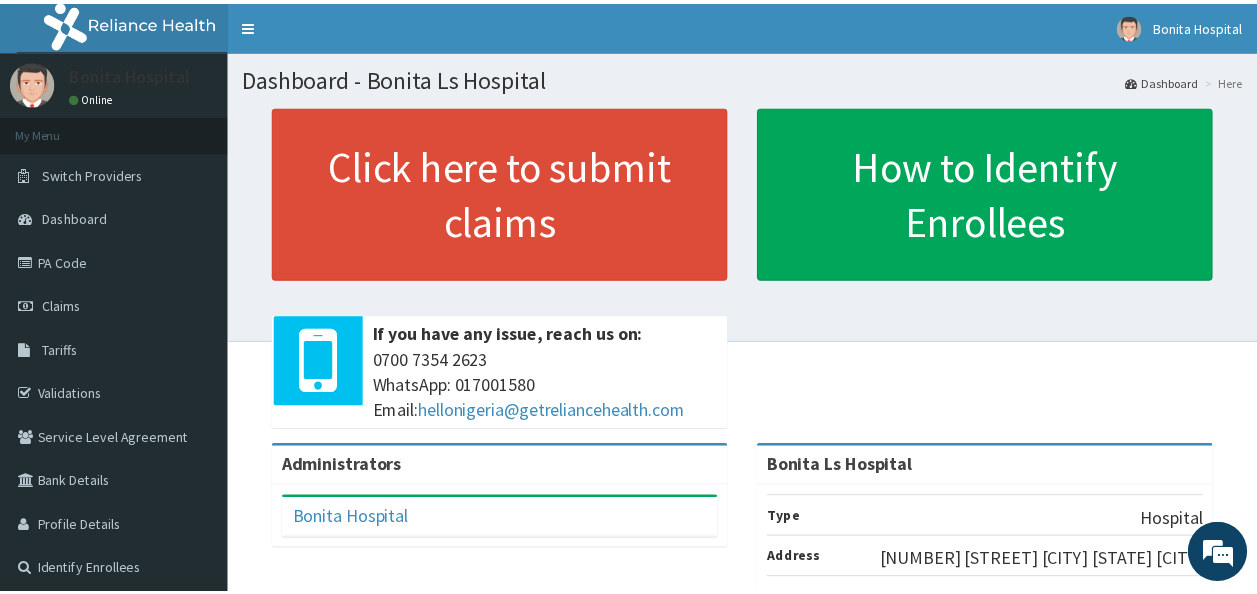 scroll, scrollTop: 0, scrollLeft: 0, axis: both 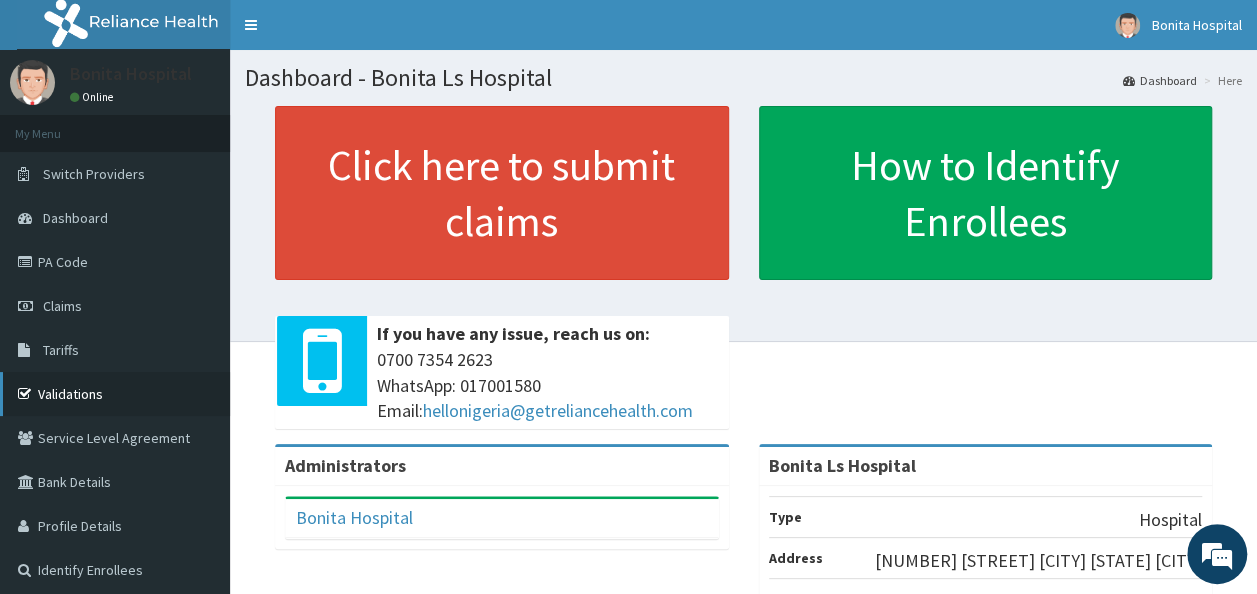 click on "Validations" at bounding box center [115, 394] 